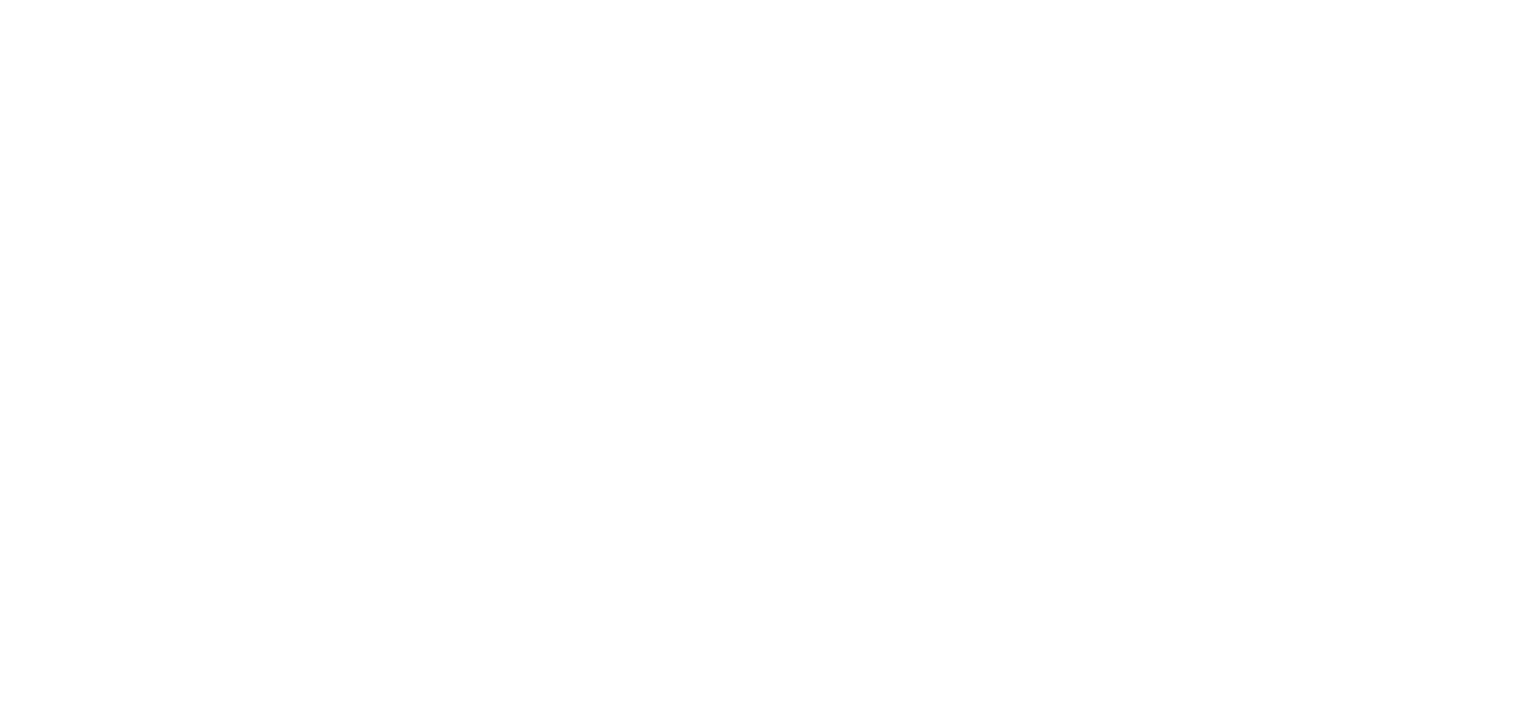 scroll, scrollTop: 0, scrollLeft: 0, axis: both 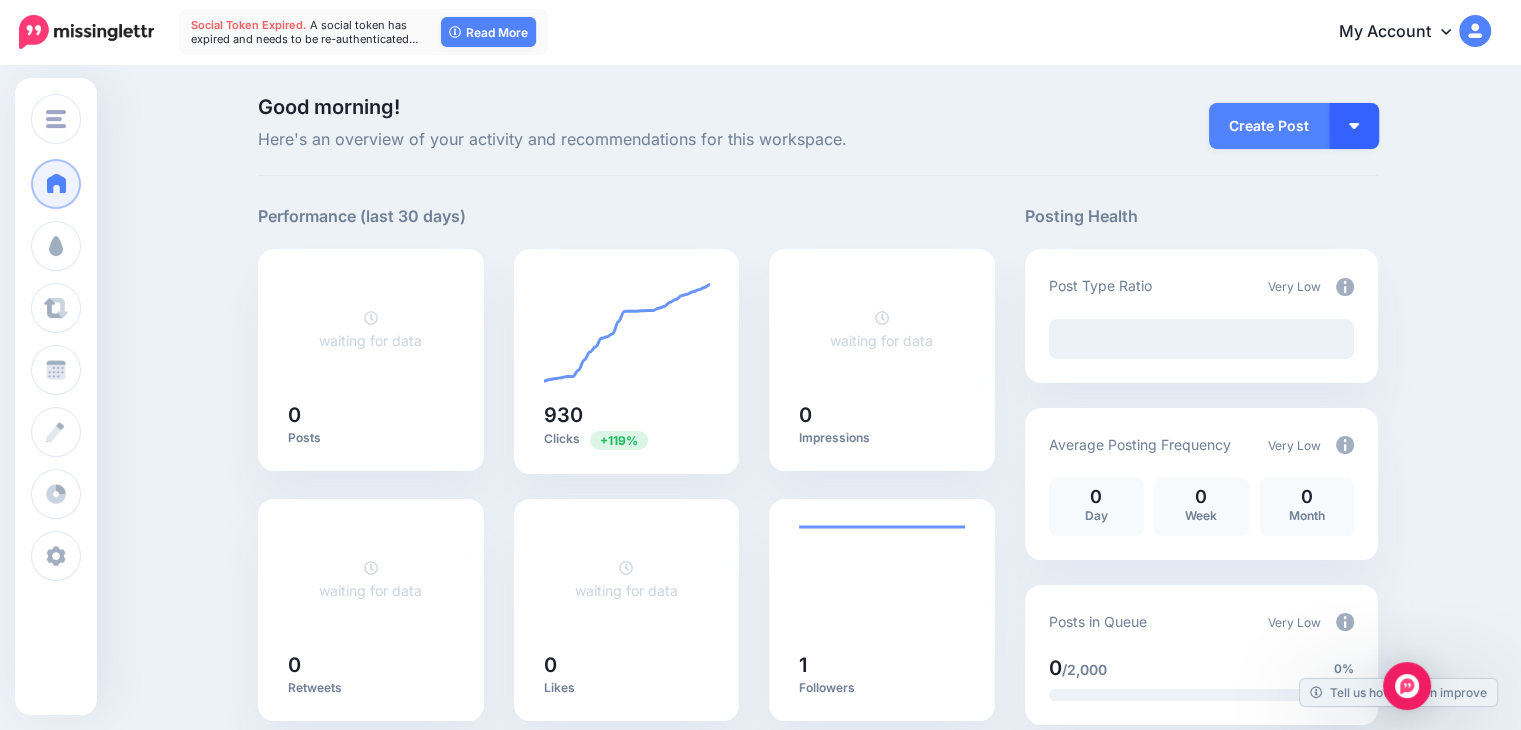 click at bounding box center [1354, 126] 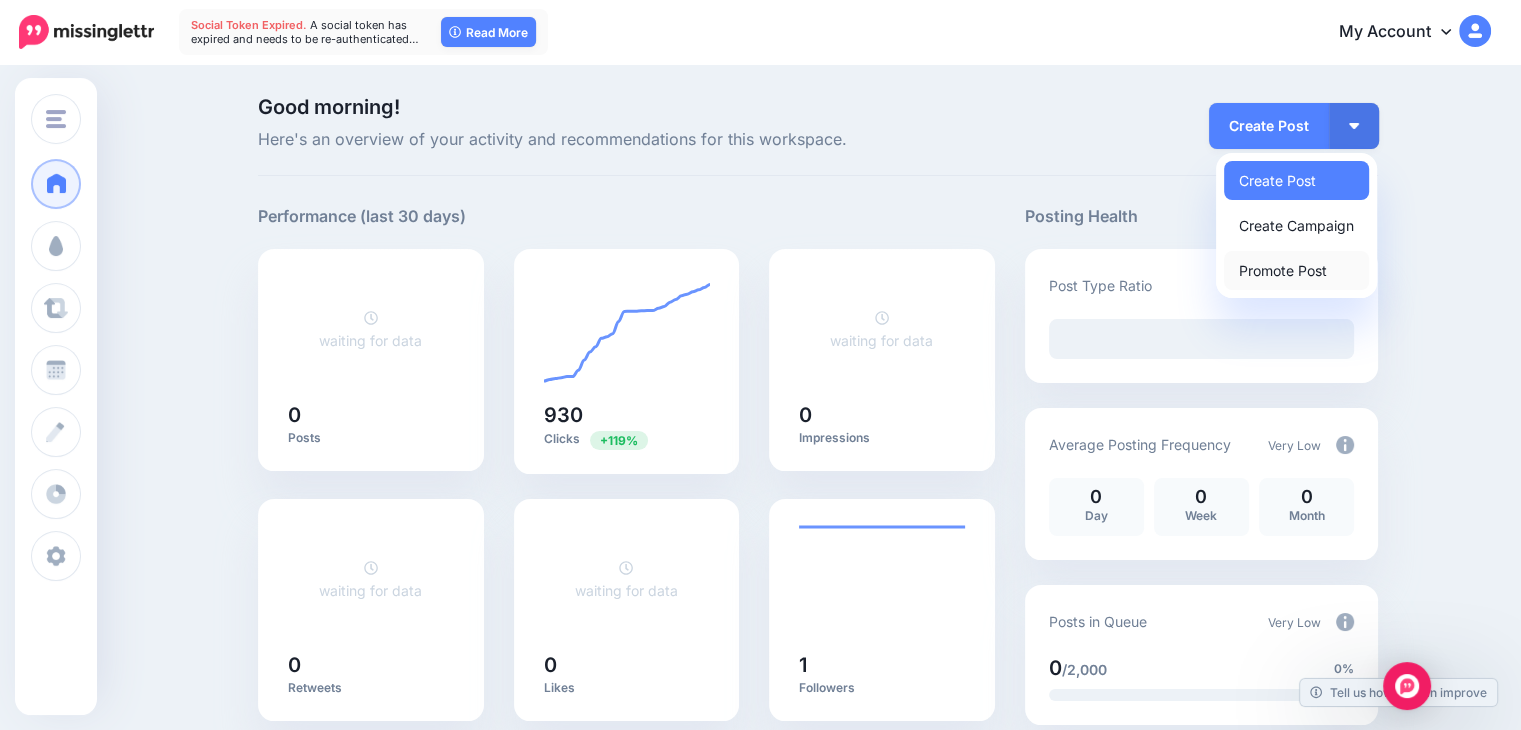 click on "Promote Post" at bounding box center [1296, 270] 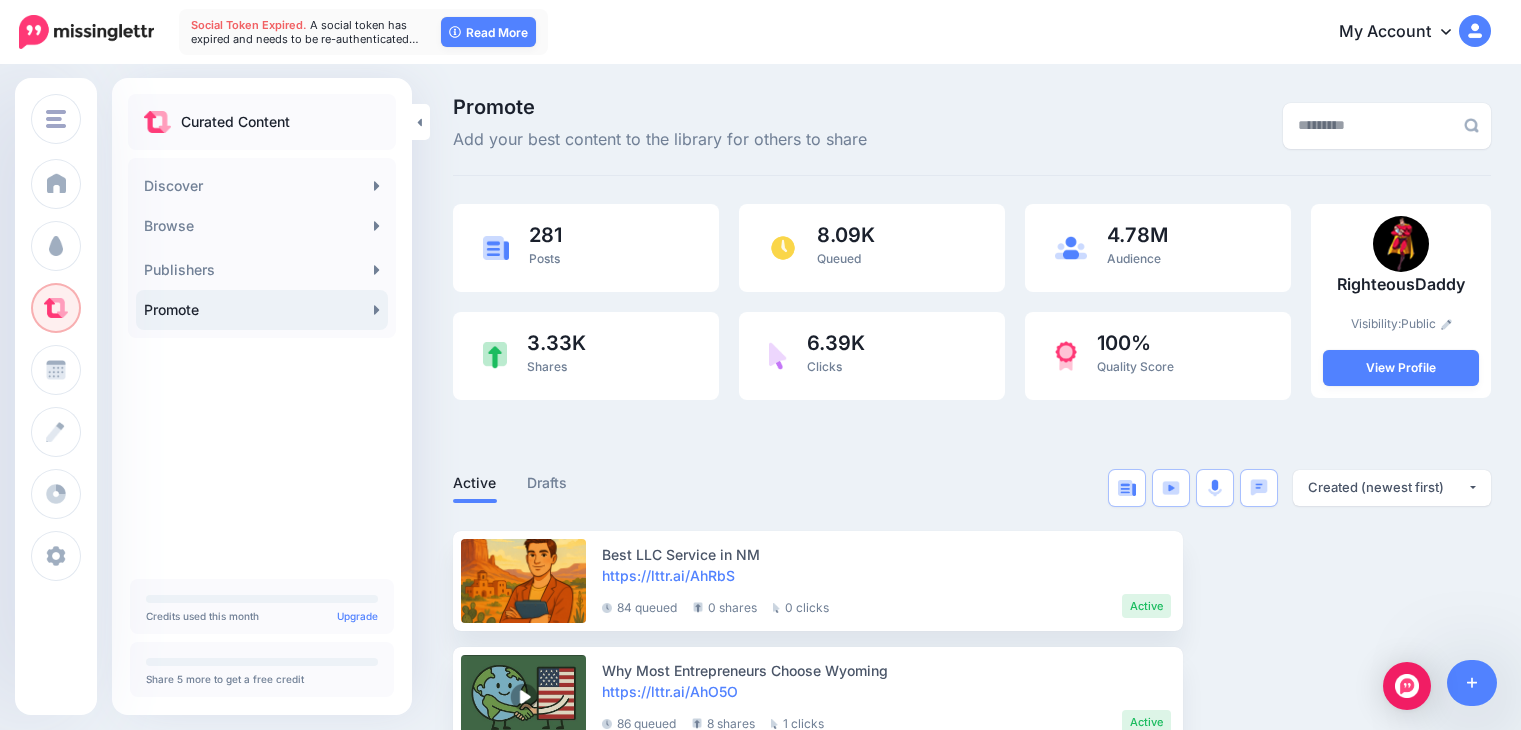 scroll, scrollTop: 0, scrollLeft: 0, axis: both 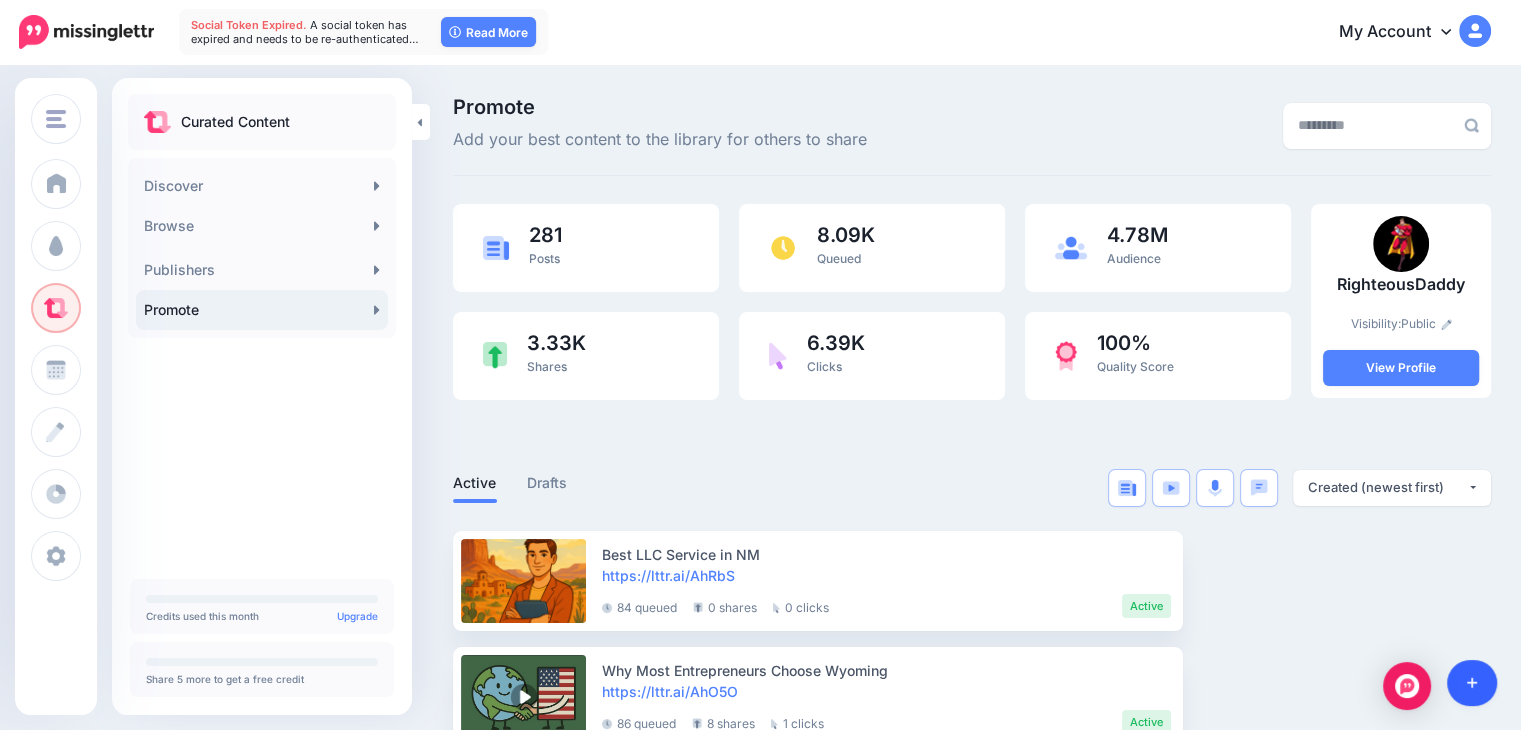 click at bounding box center [1472, 683] 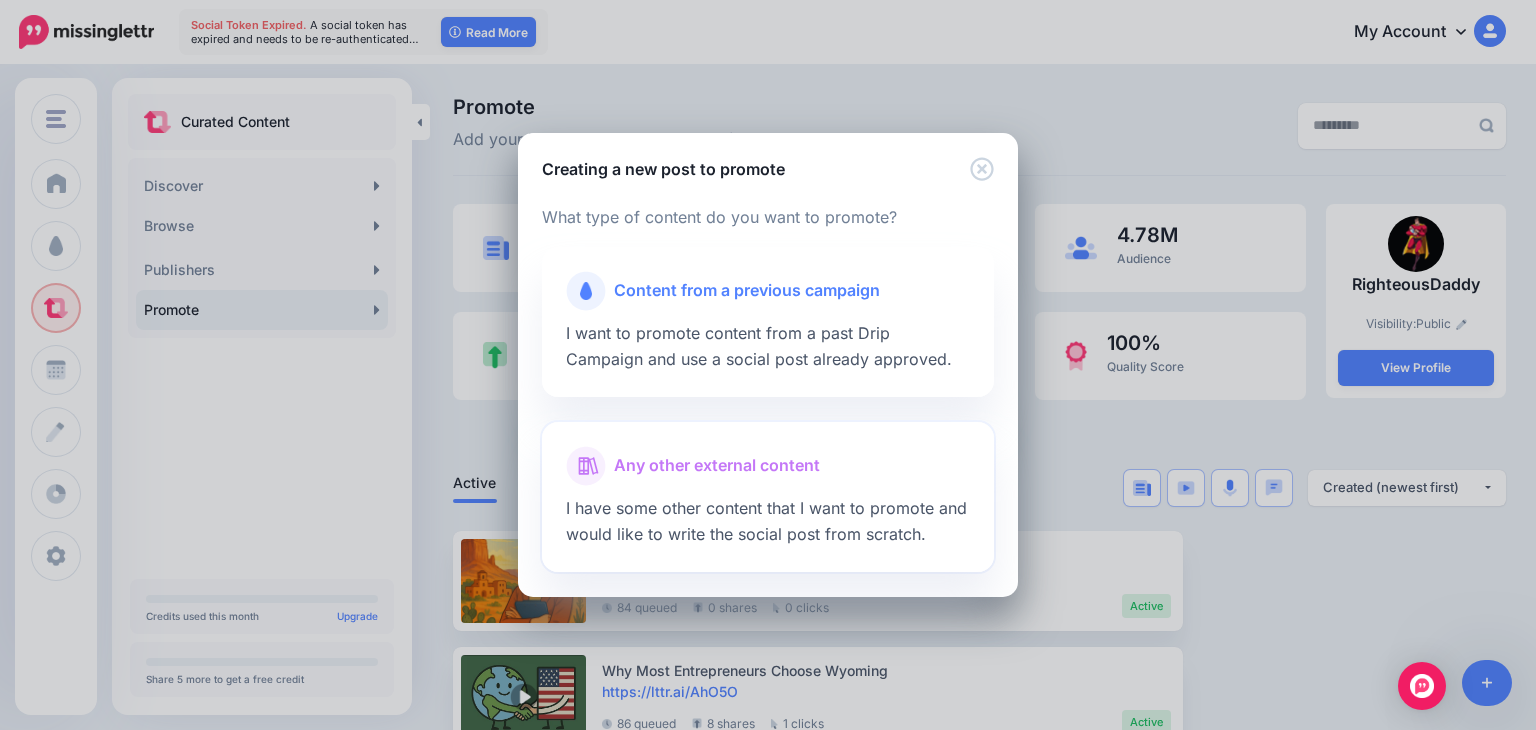click on "Any other external content" at bounding box center [768, 466] 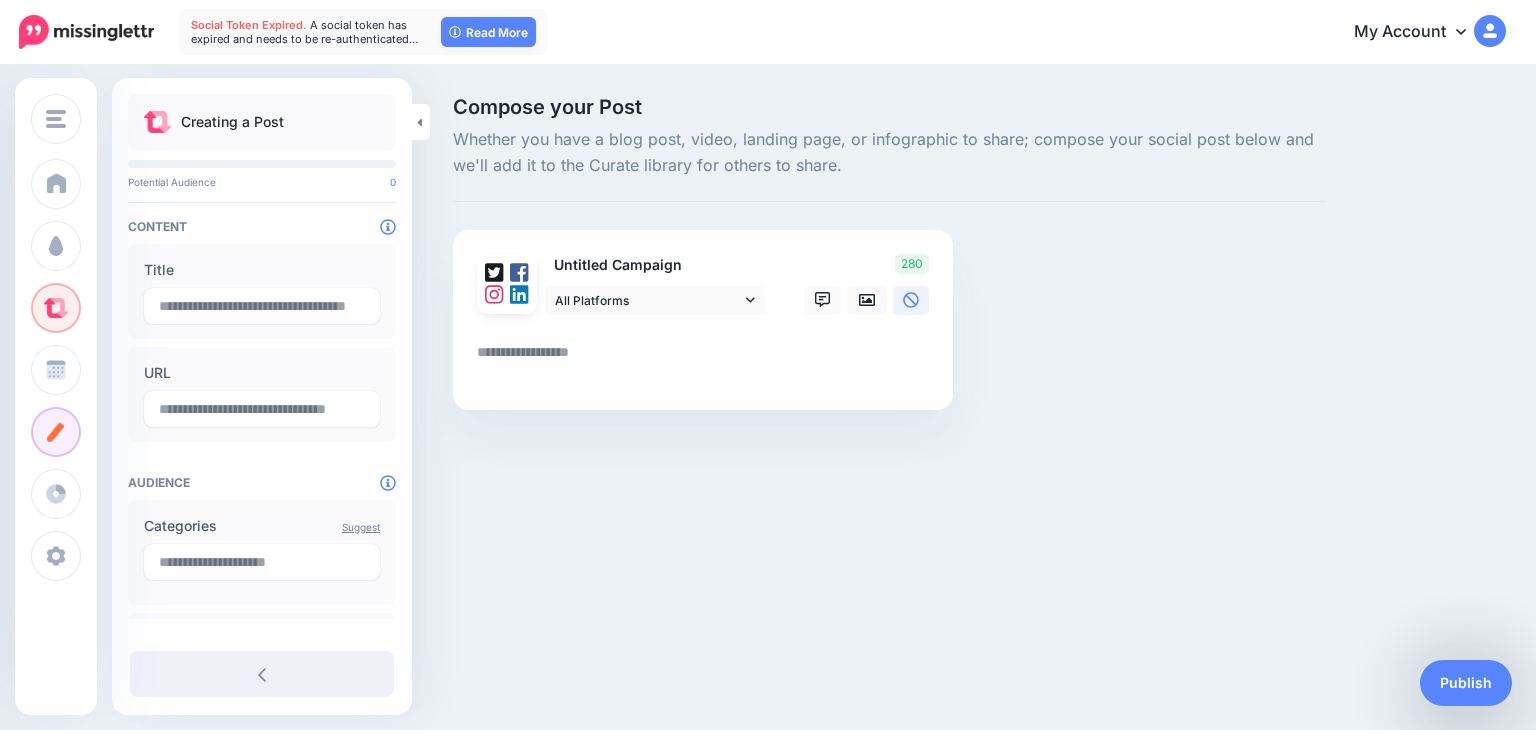 scroll, scrollTop: 0, scrollLeft: 0, axis: both 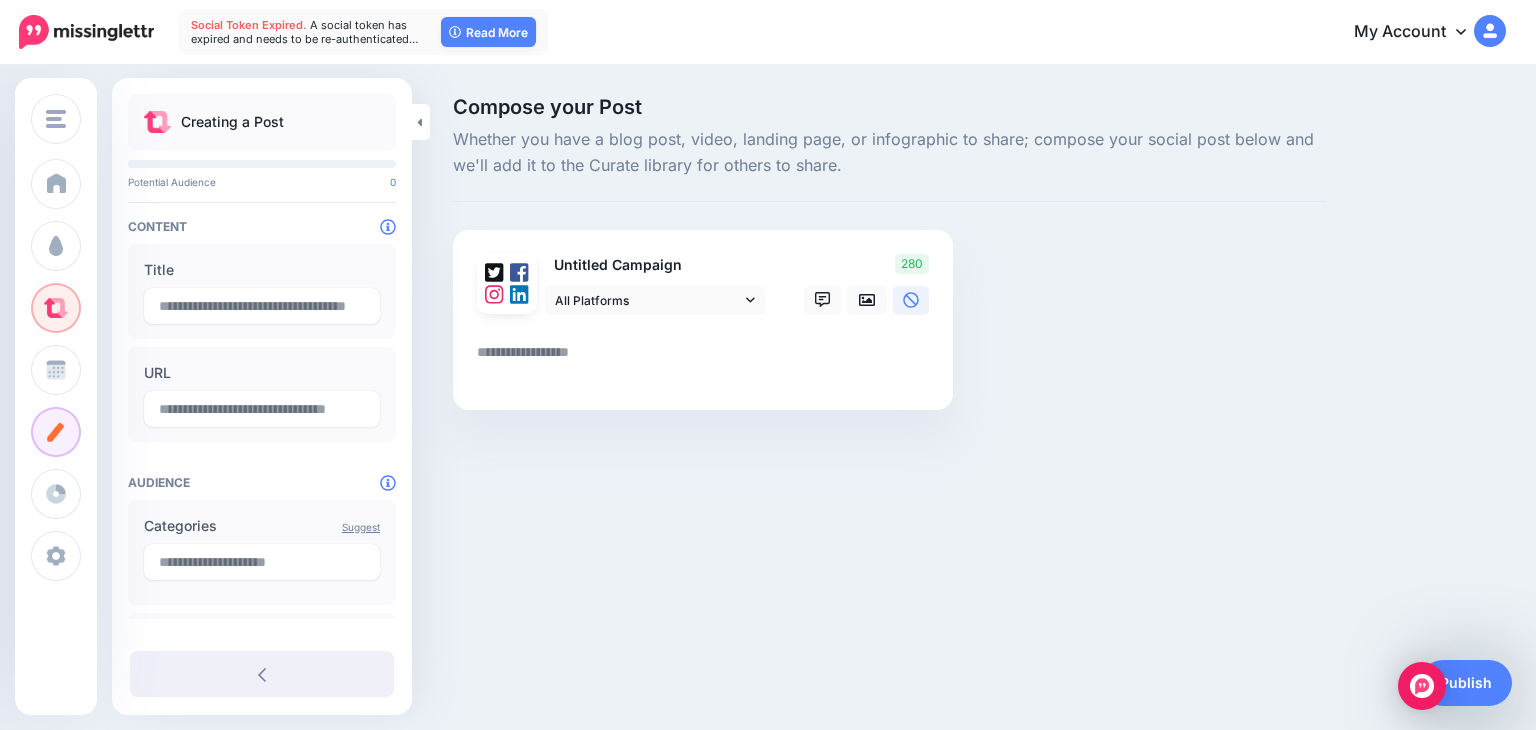 click at bounding box center [703, 327] 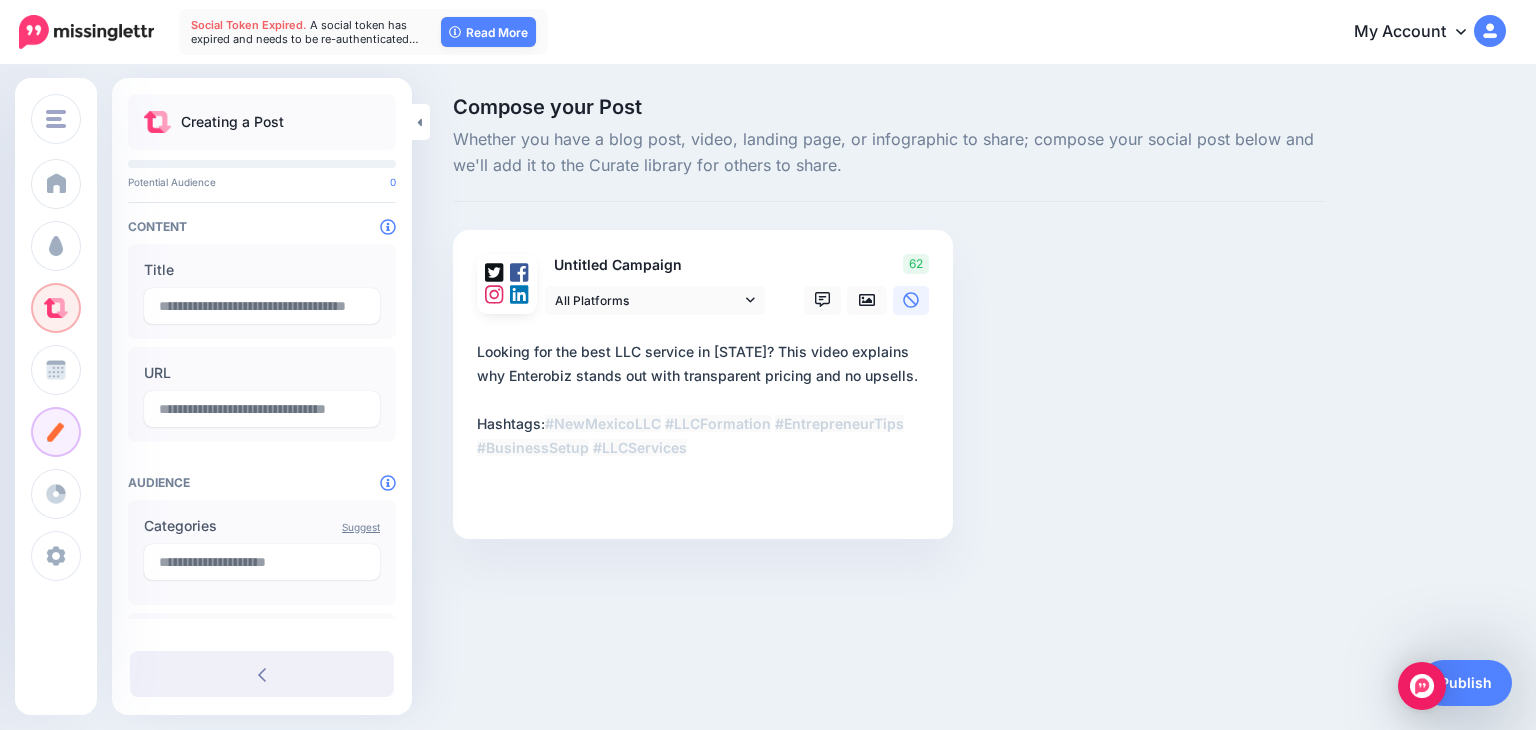 drag, startPoint x: 584, startPoint y: 415, endPoint x: 472, endPoint y: 425, distance: 112.44554 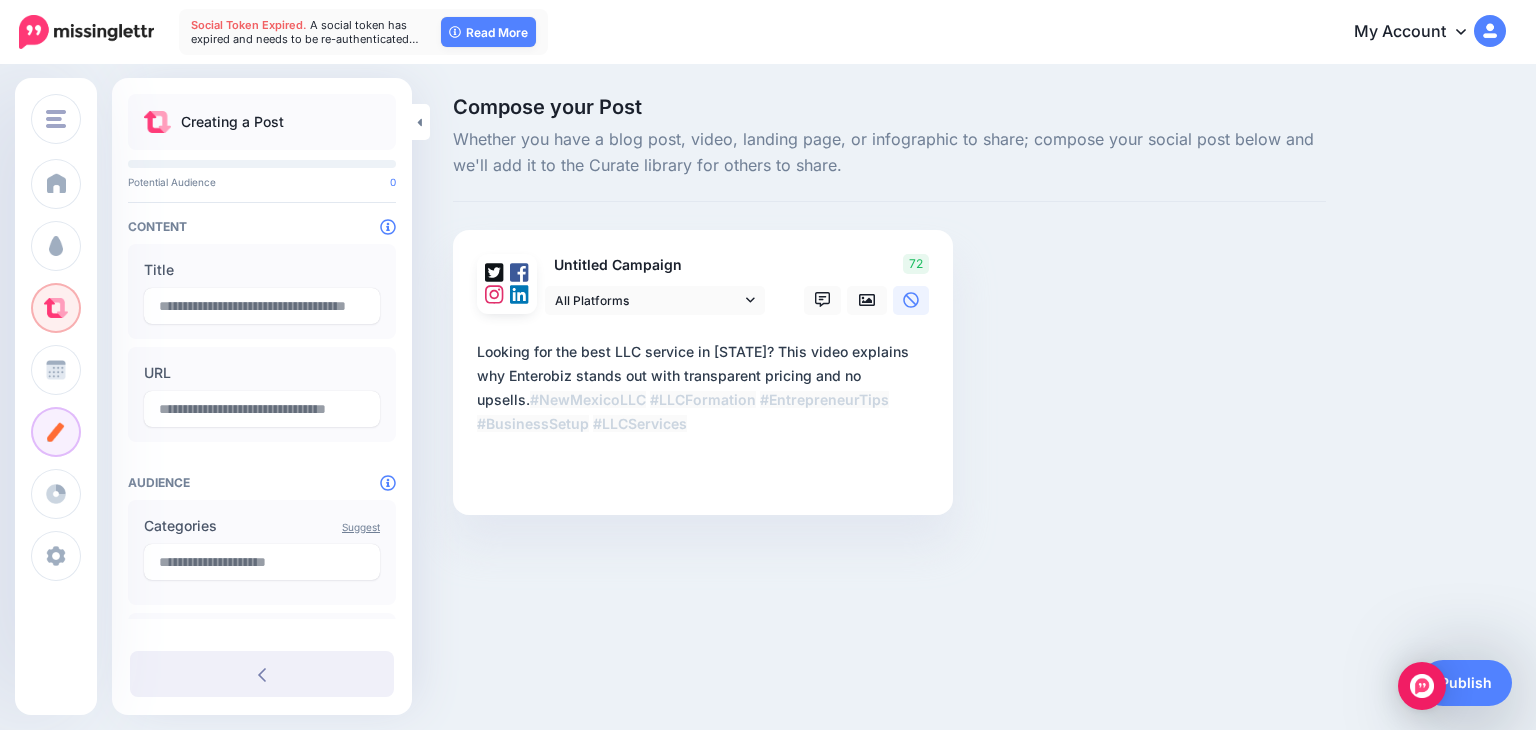 type on "**********" 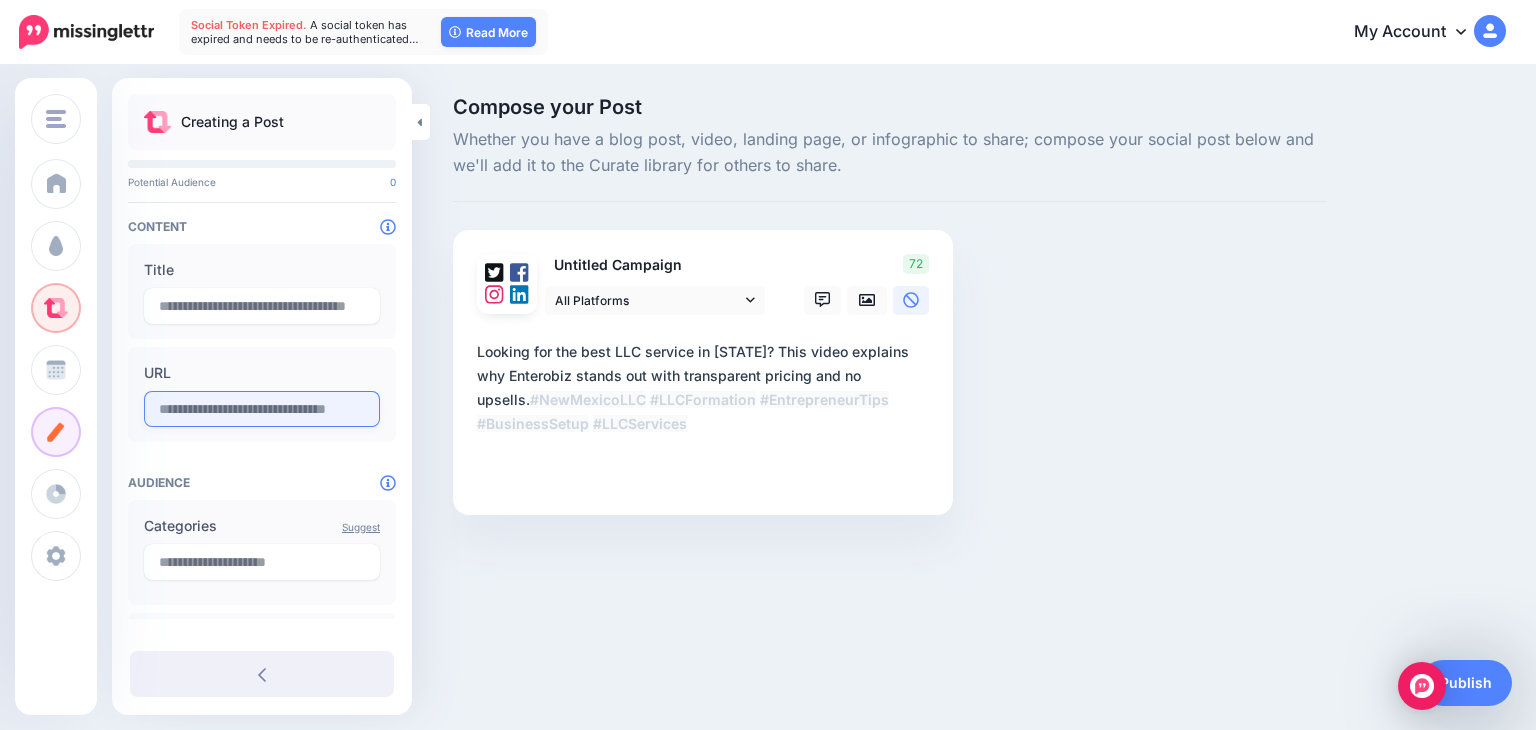 click at bounding box center [262, 409] 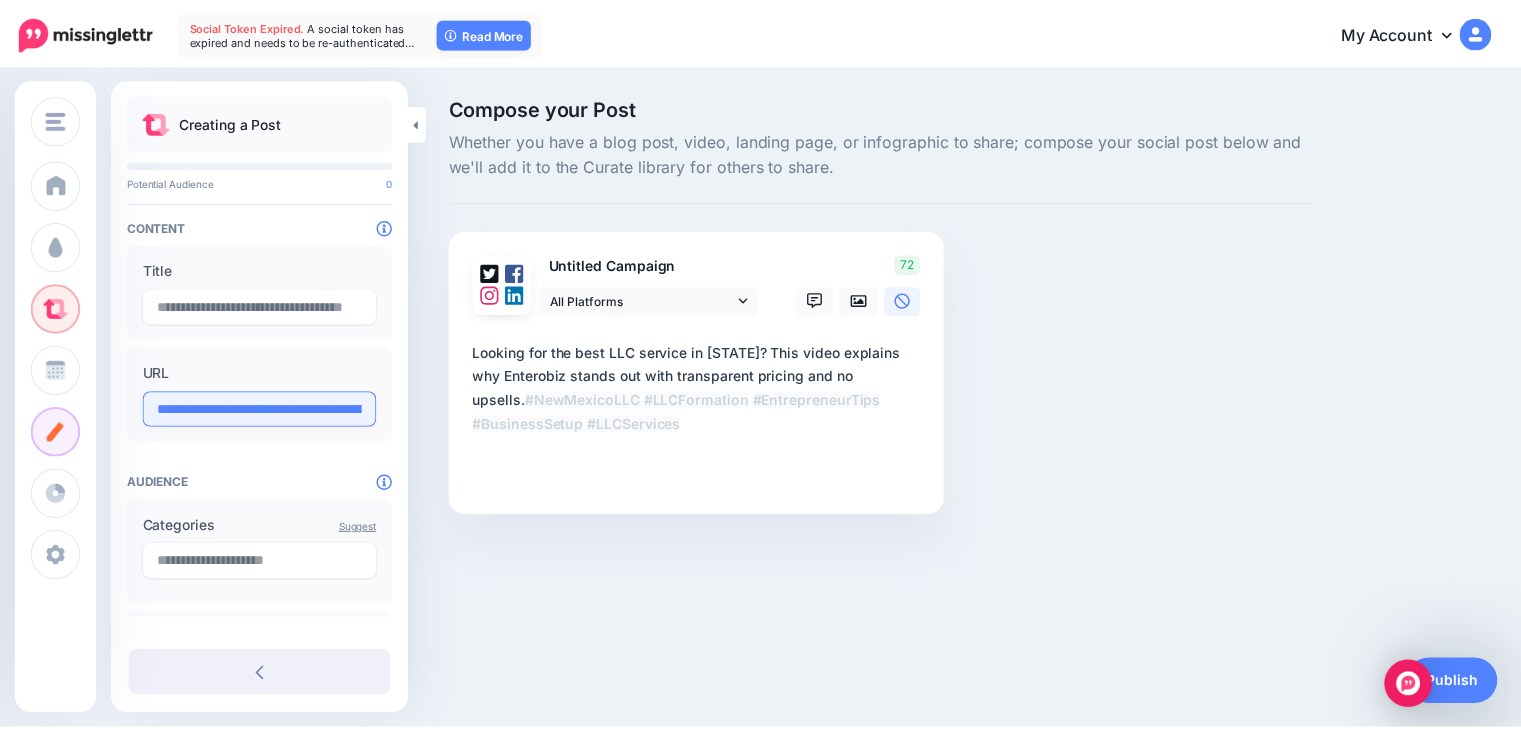 scroll, scrollTop: 0, scrollLeft: 175, axis: horizontal 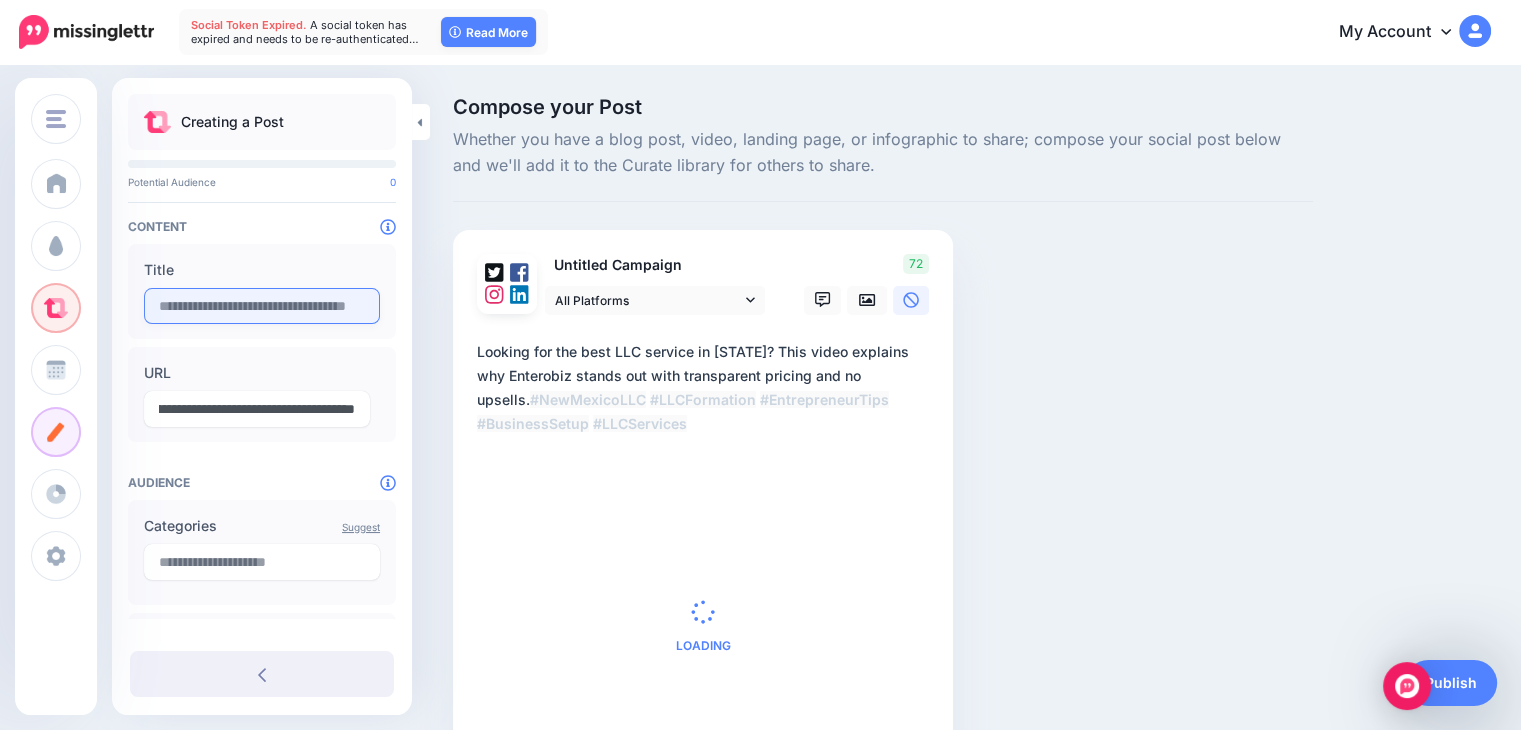 type on "**********" 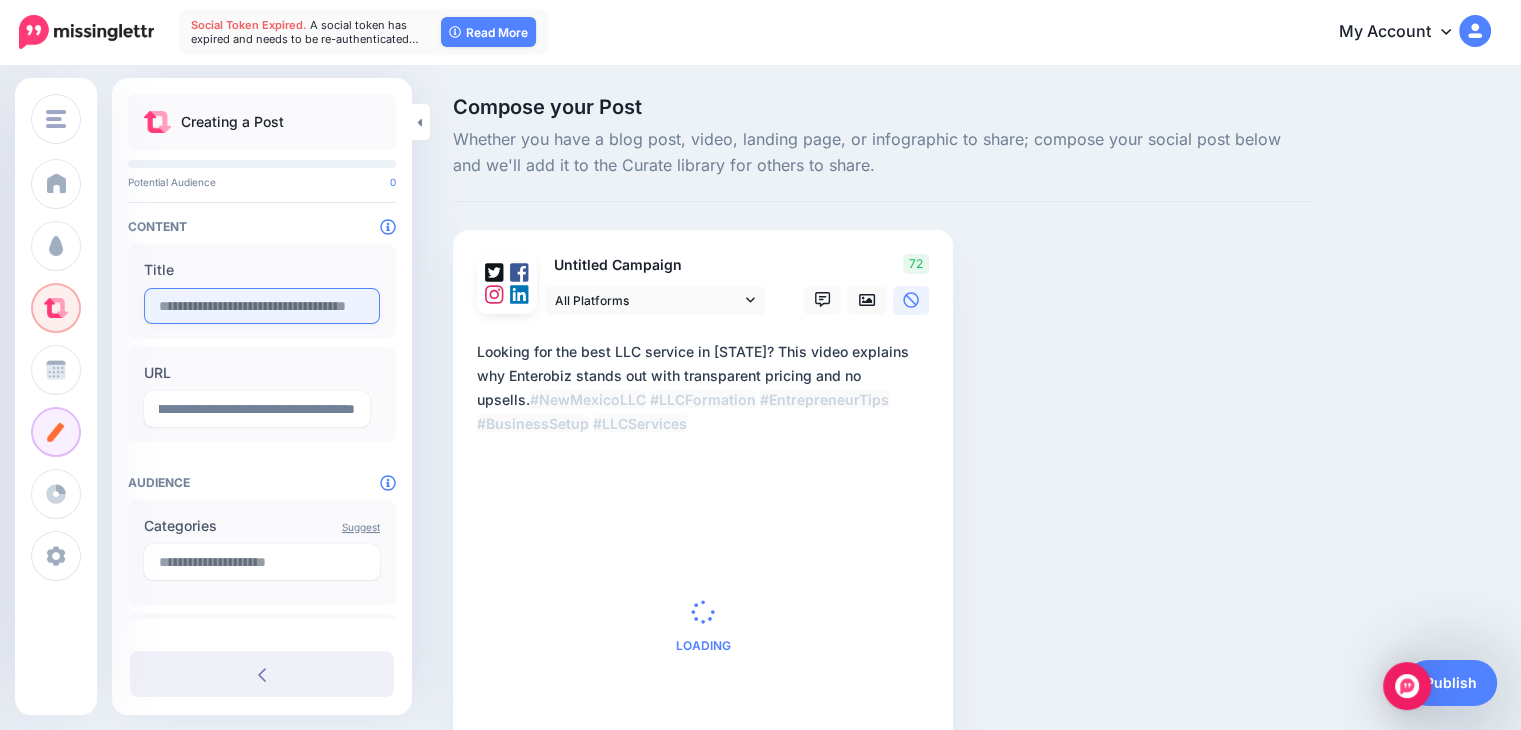 scroll, scrollTop: 0, scrollLeft: 0, axis: both 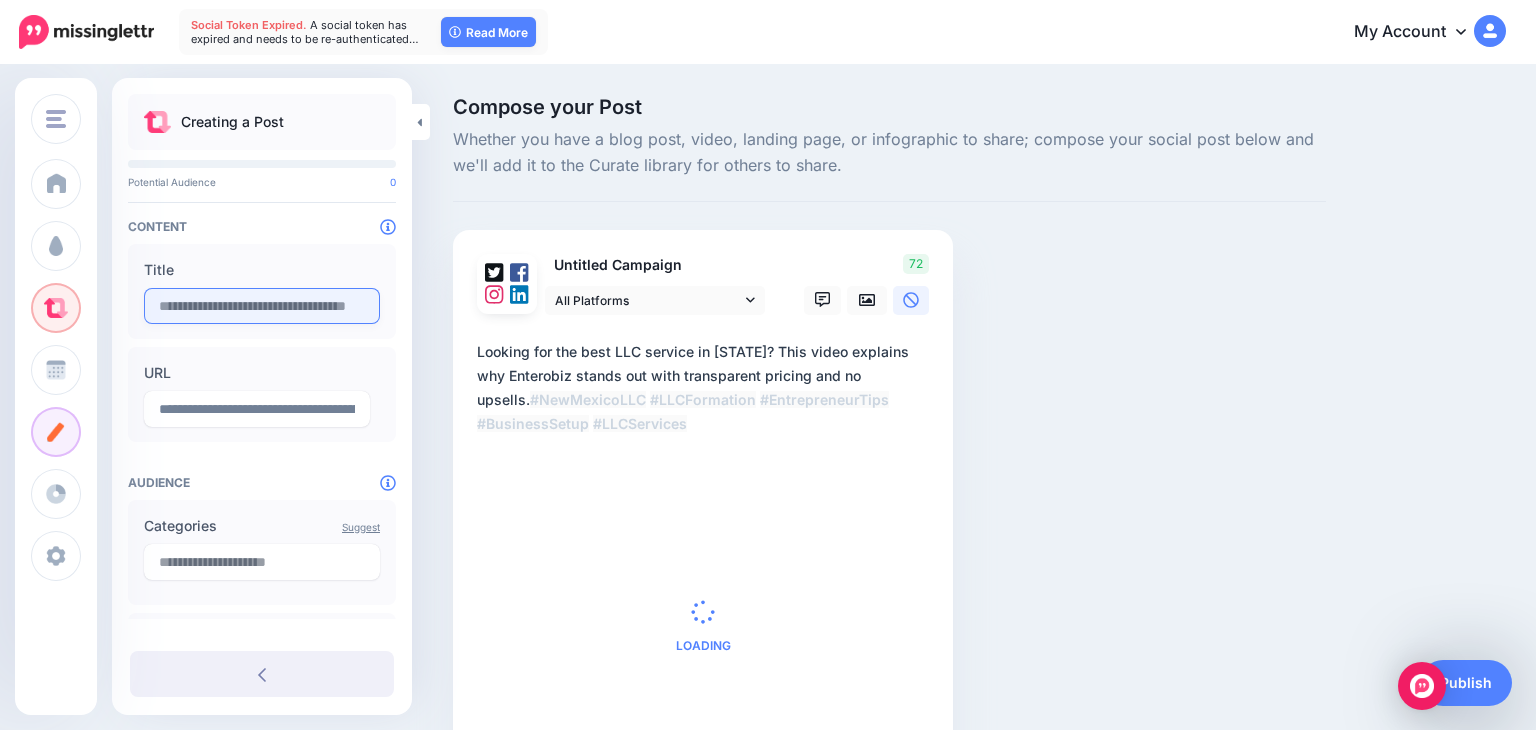 click at bounding box center [262, 306] 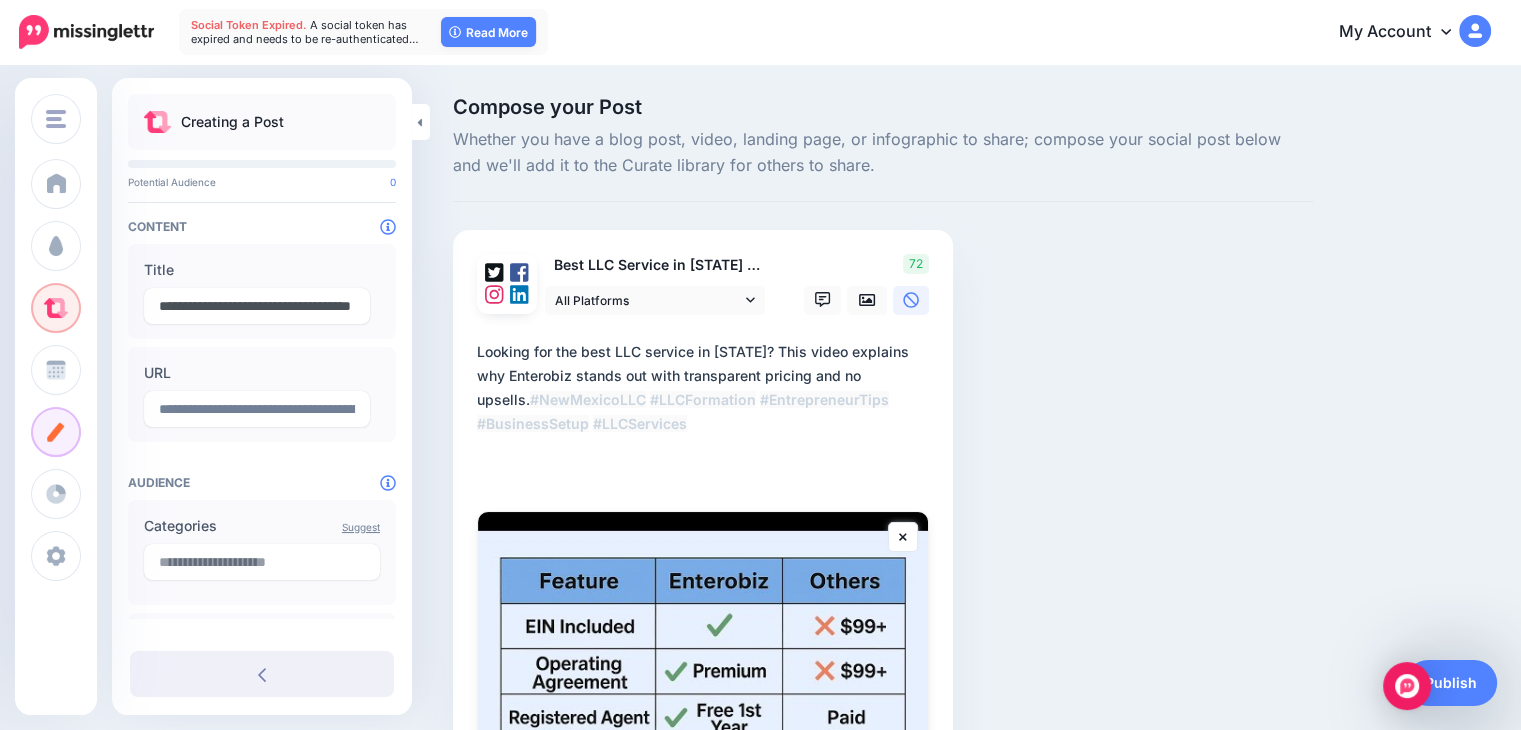 scroll, scrollTop: 0, scrollLeft: 65, axis: horizontal 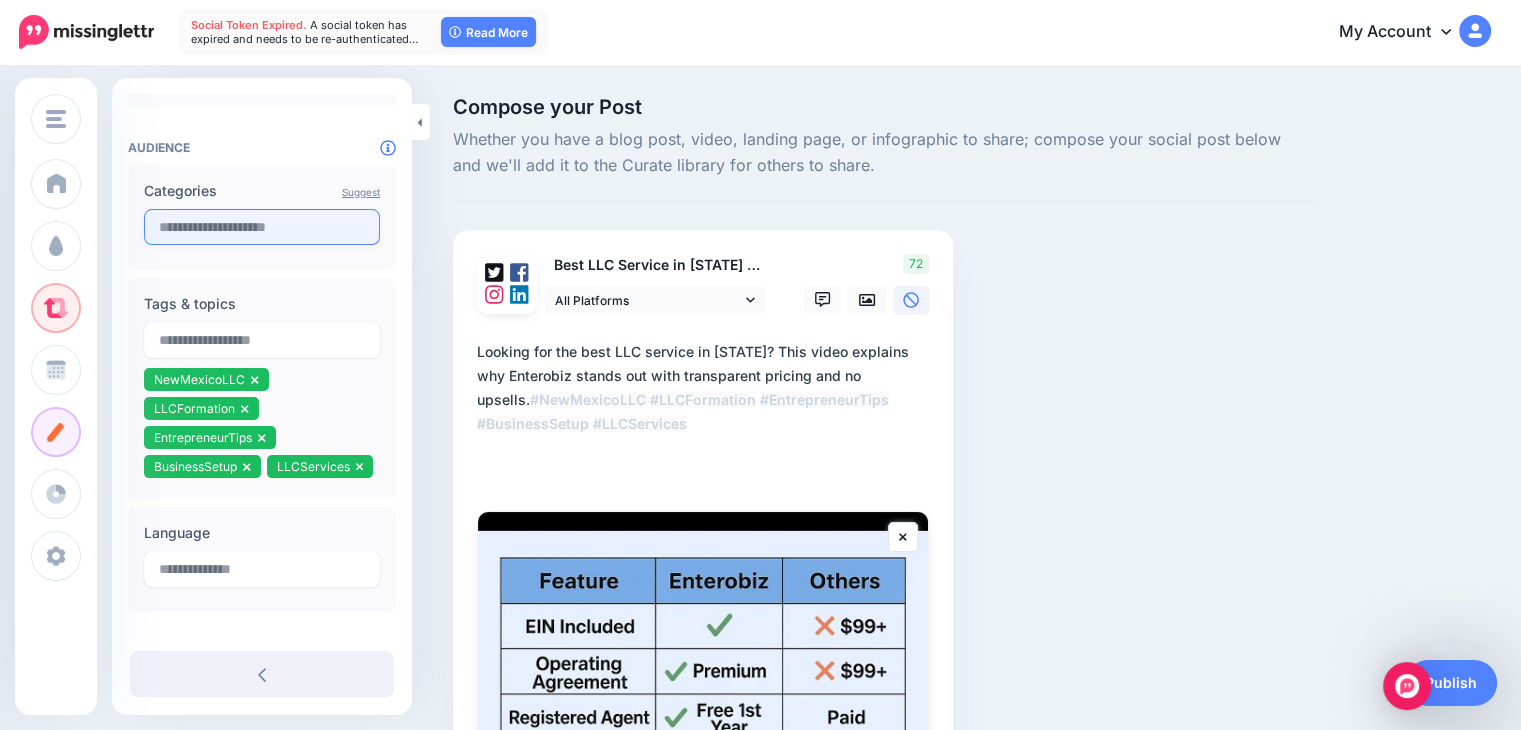 type on "**********" 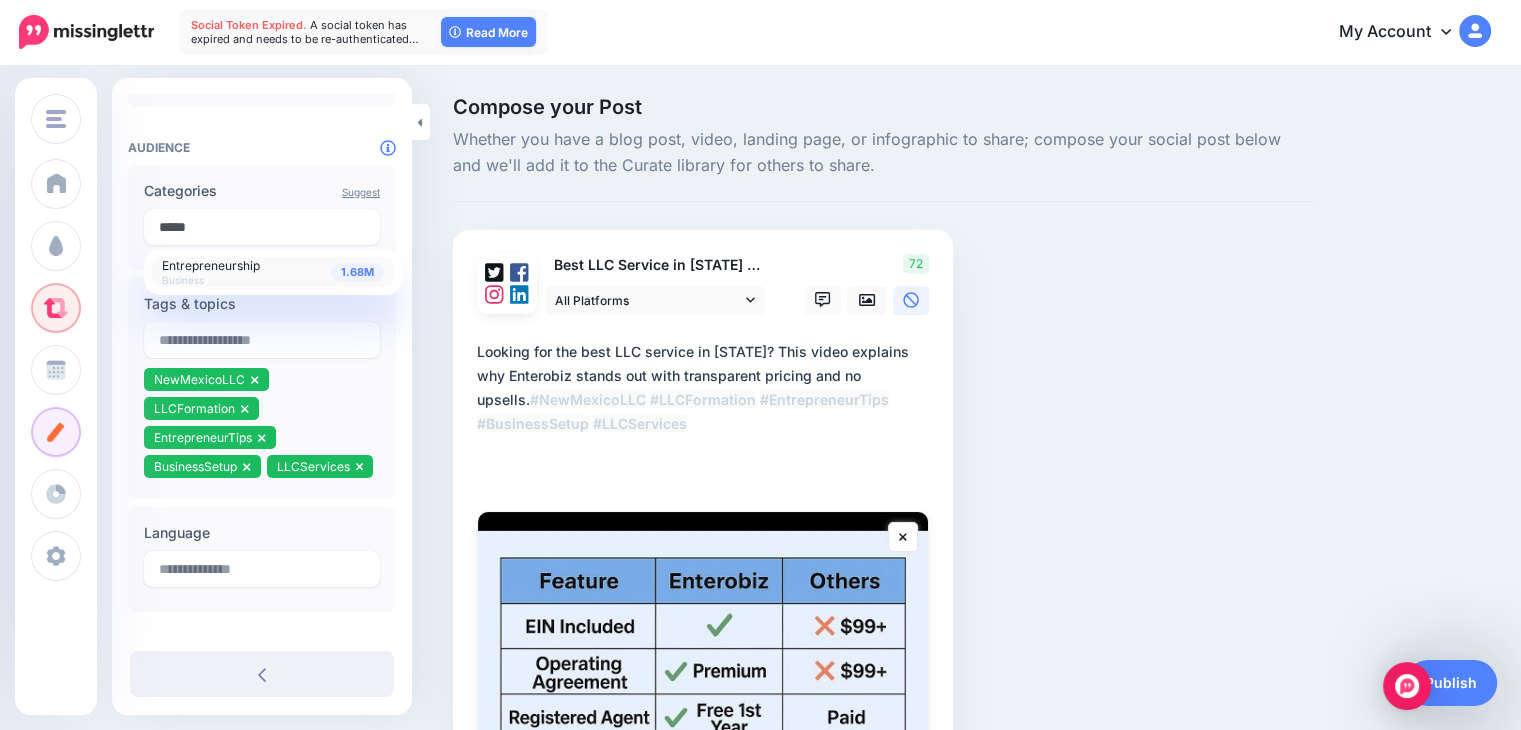 type on "*****" 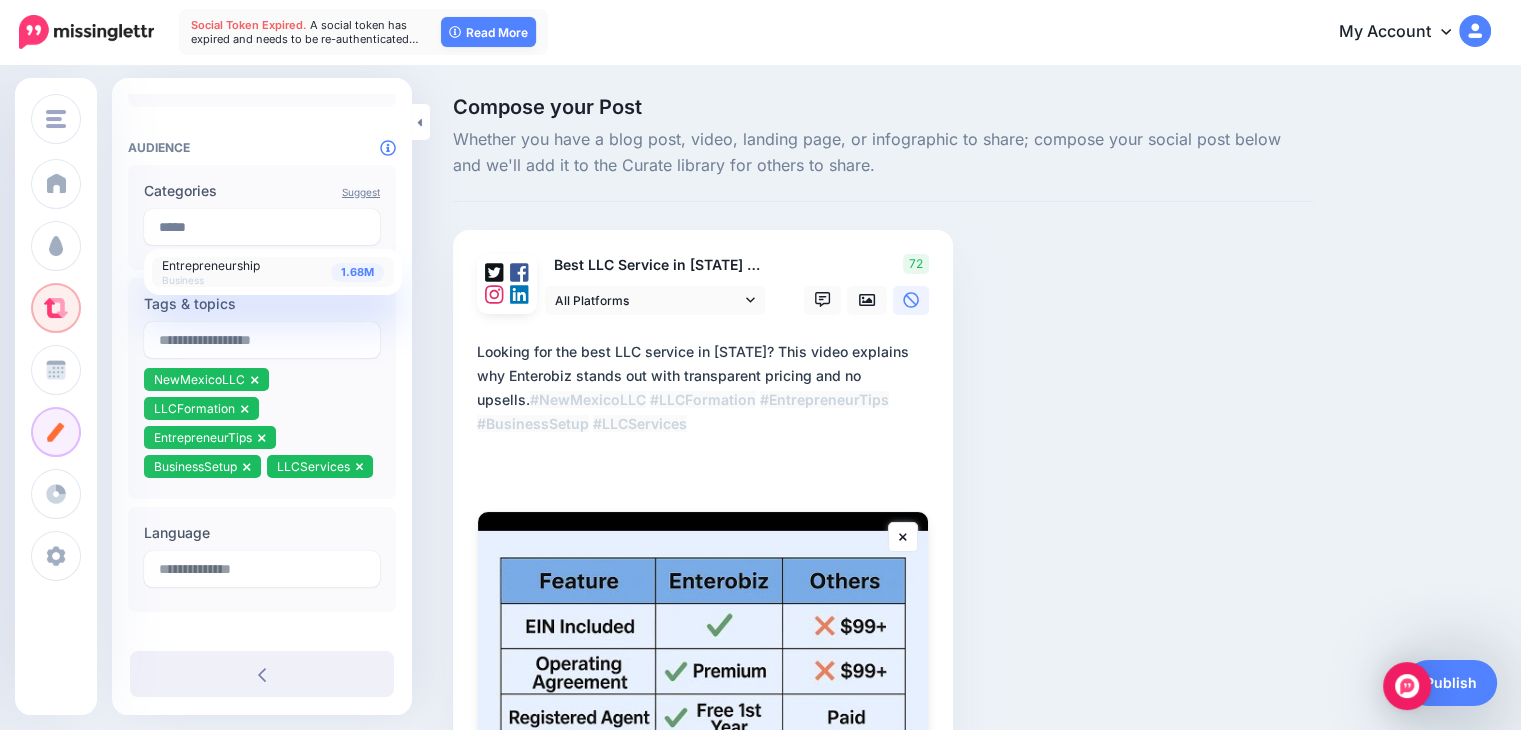 click on "1.68M
Entrepreneurship
Business" at bounding box center [273, 272] 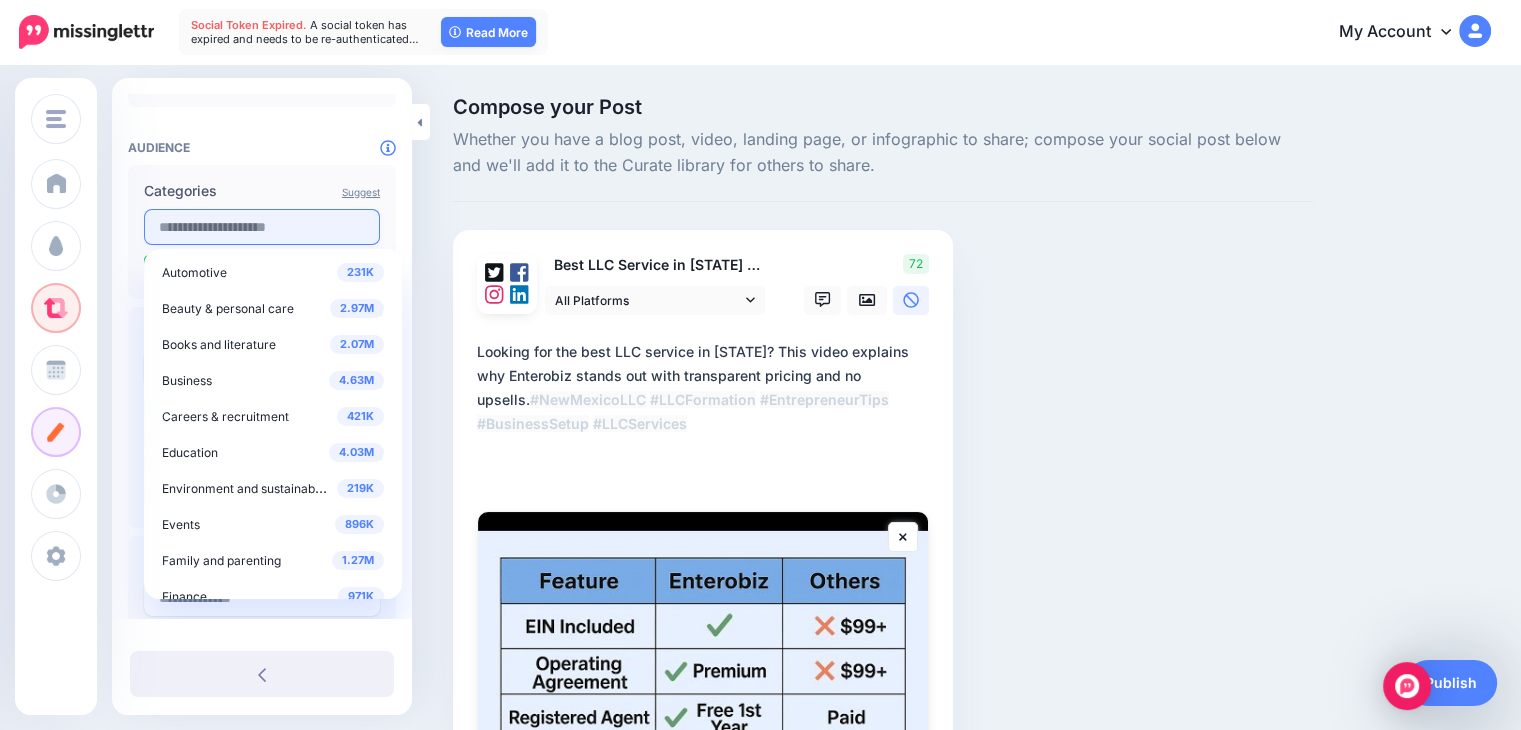 click at bounding box center (262, 227) 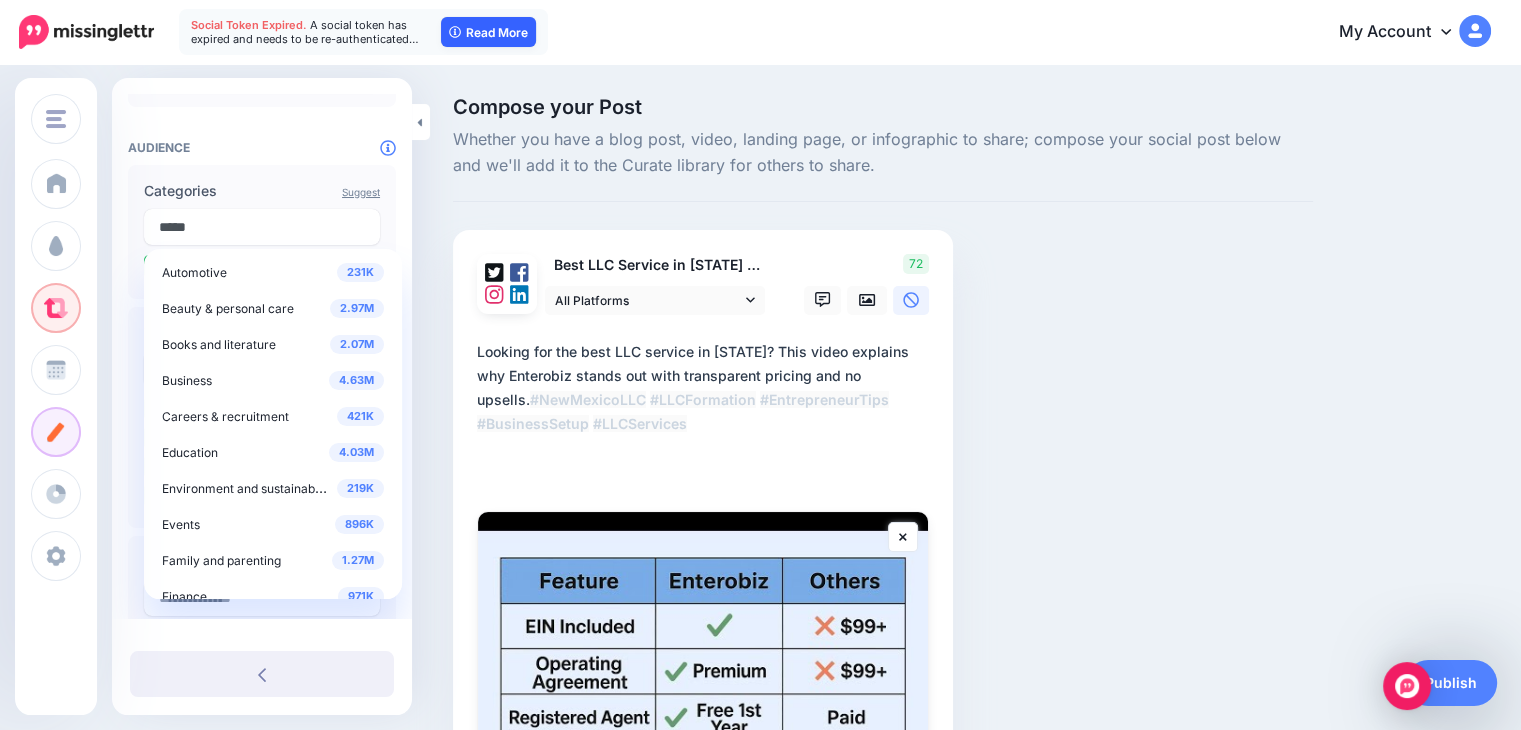 type on "*****" 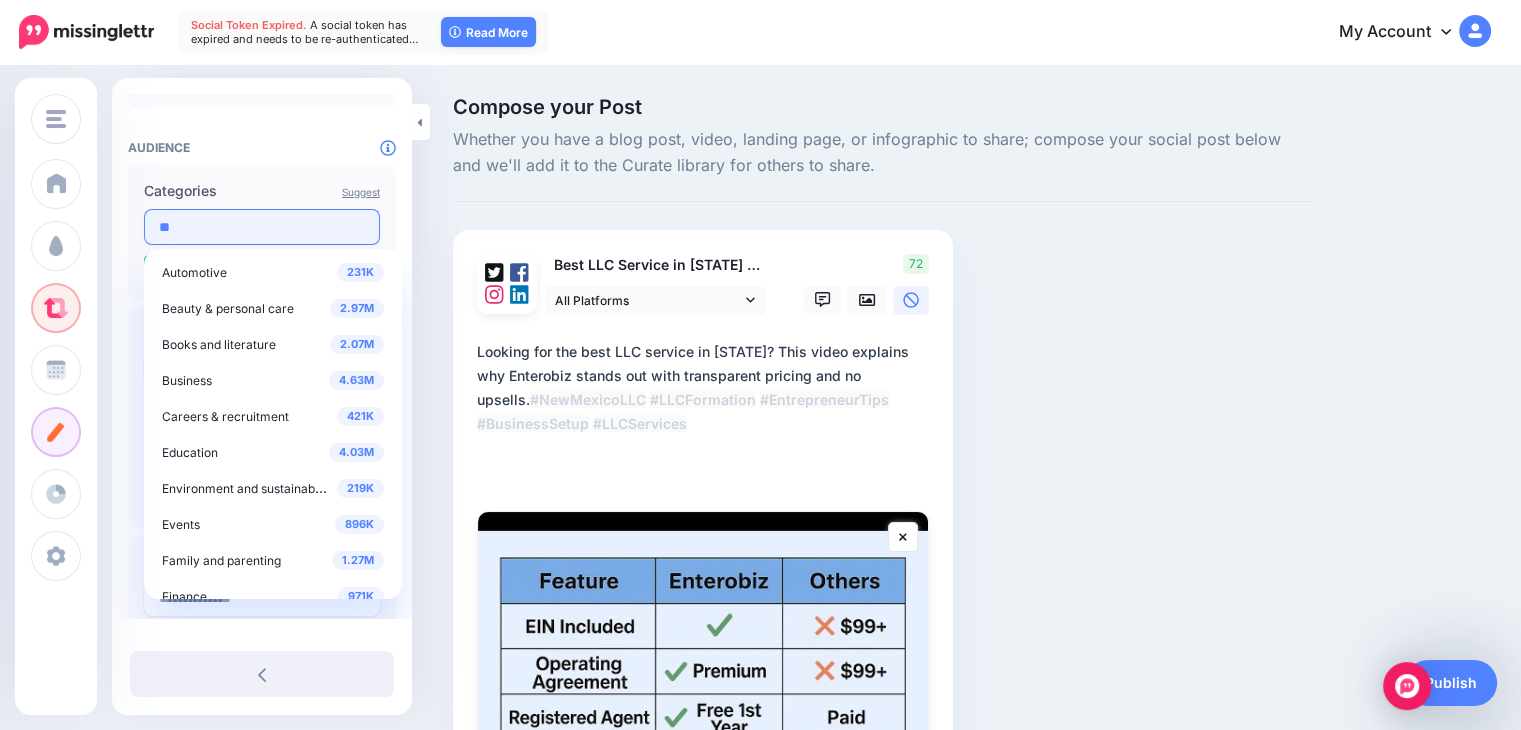 type on "*" 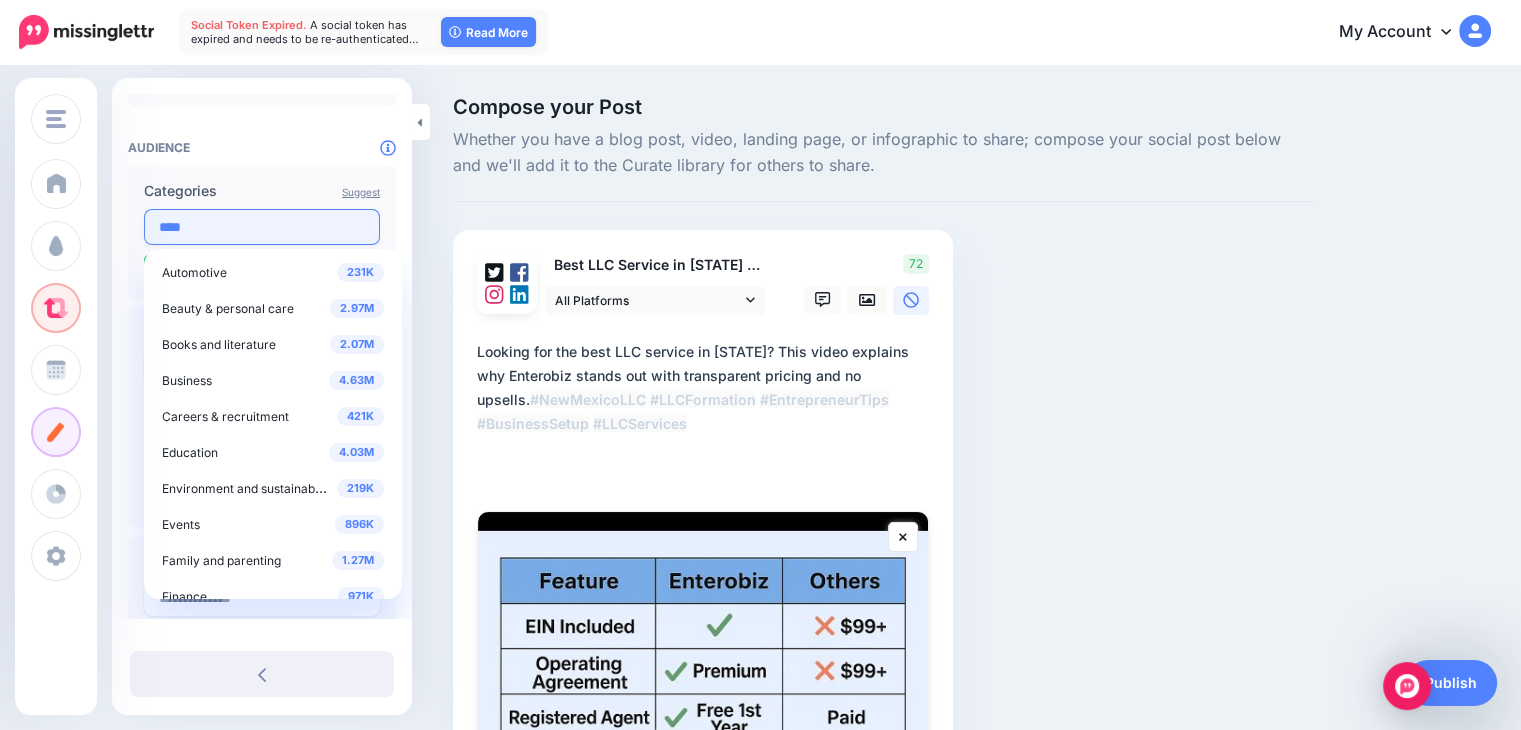 type on "*****" 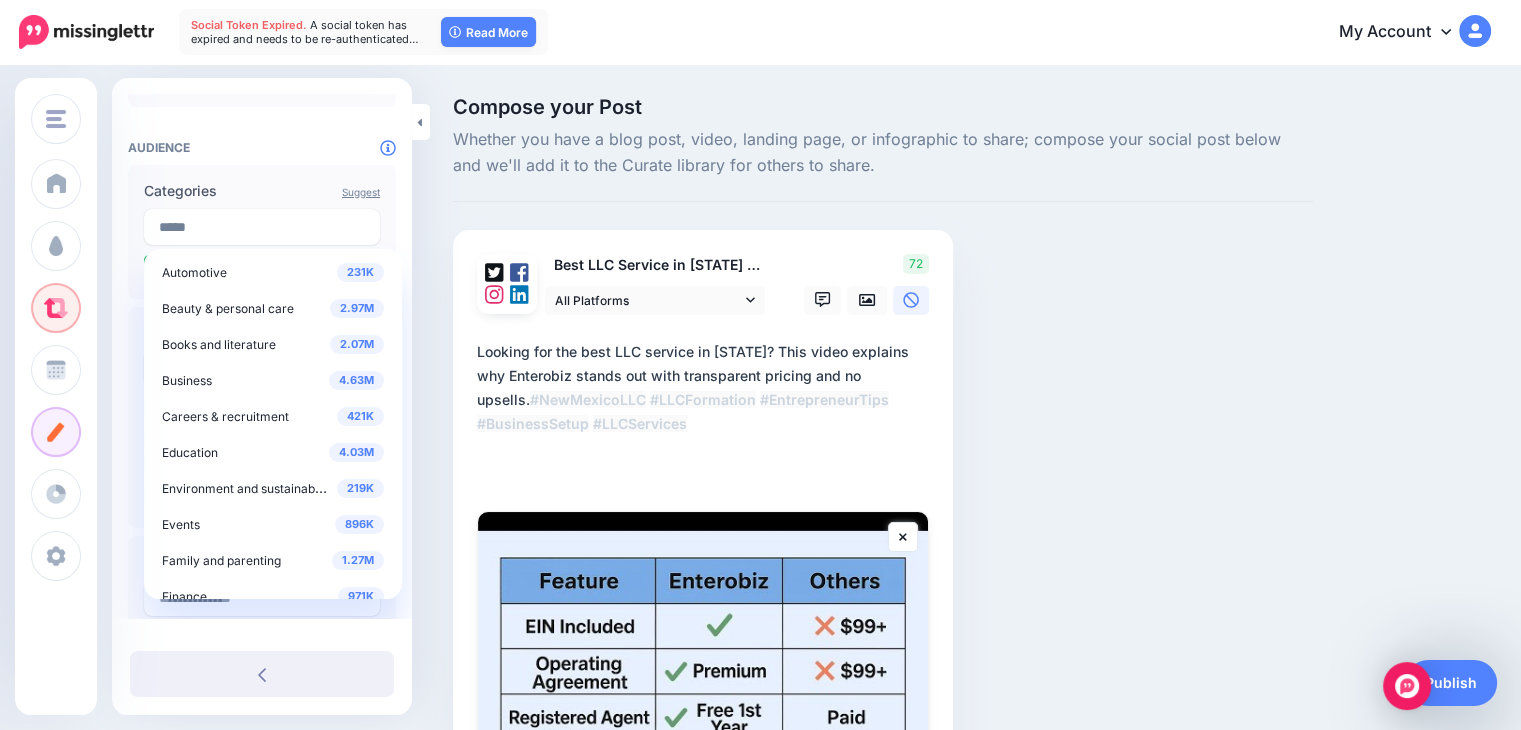 click on "**********" at bounding box center (262, 268) 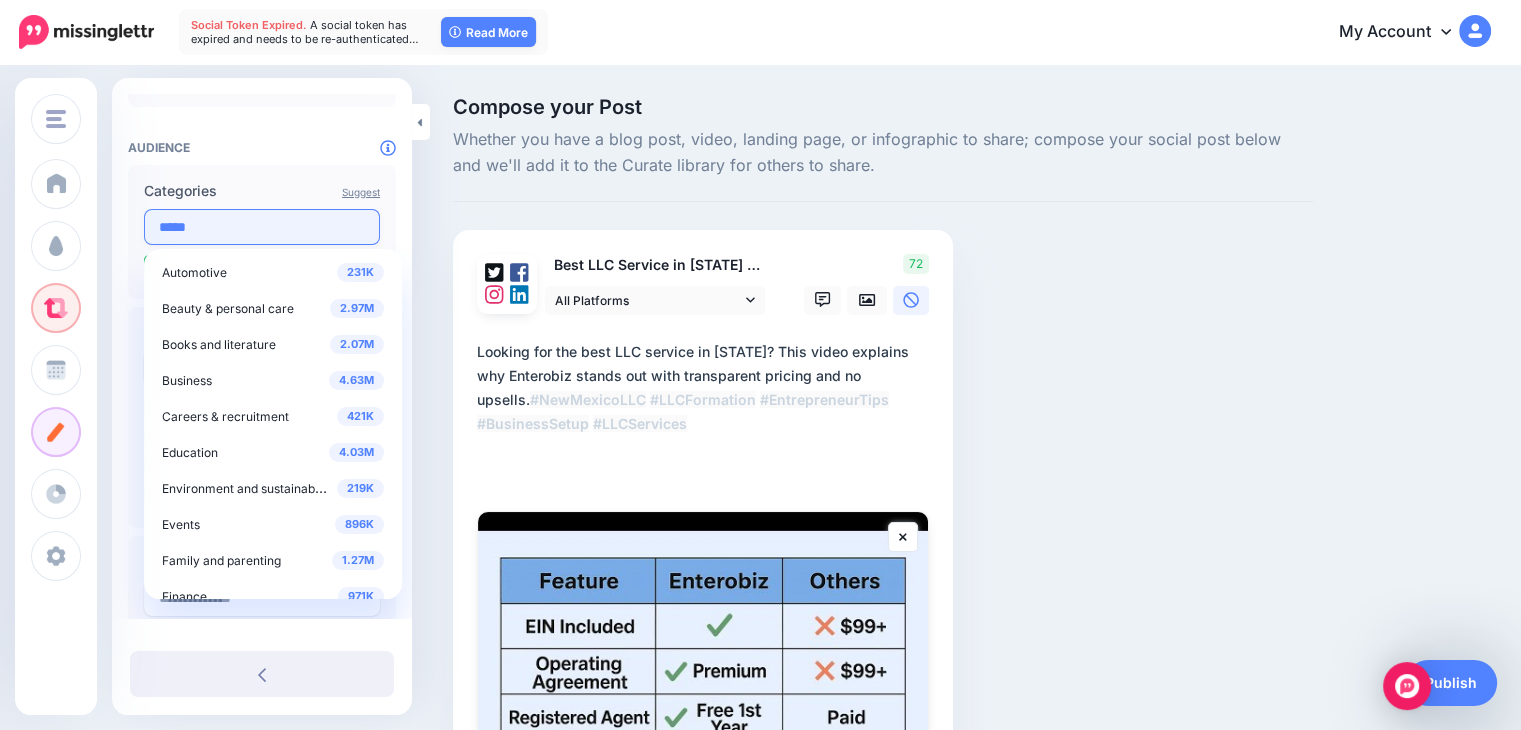 click on "*****" at bounding box center (262, 227) 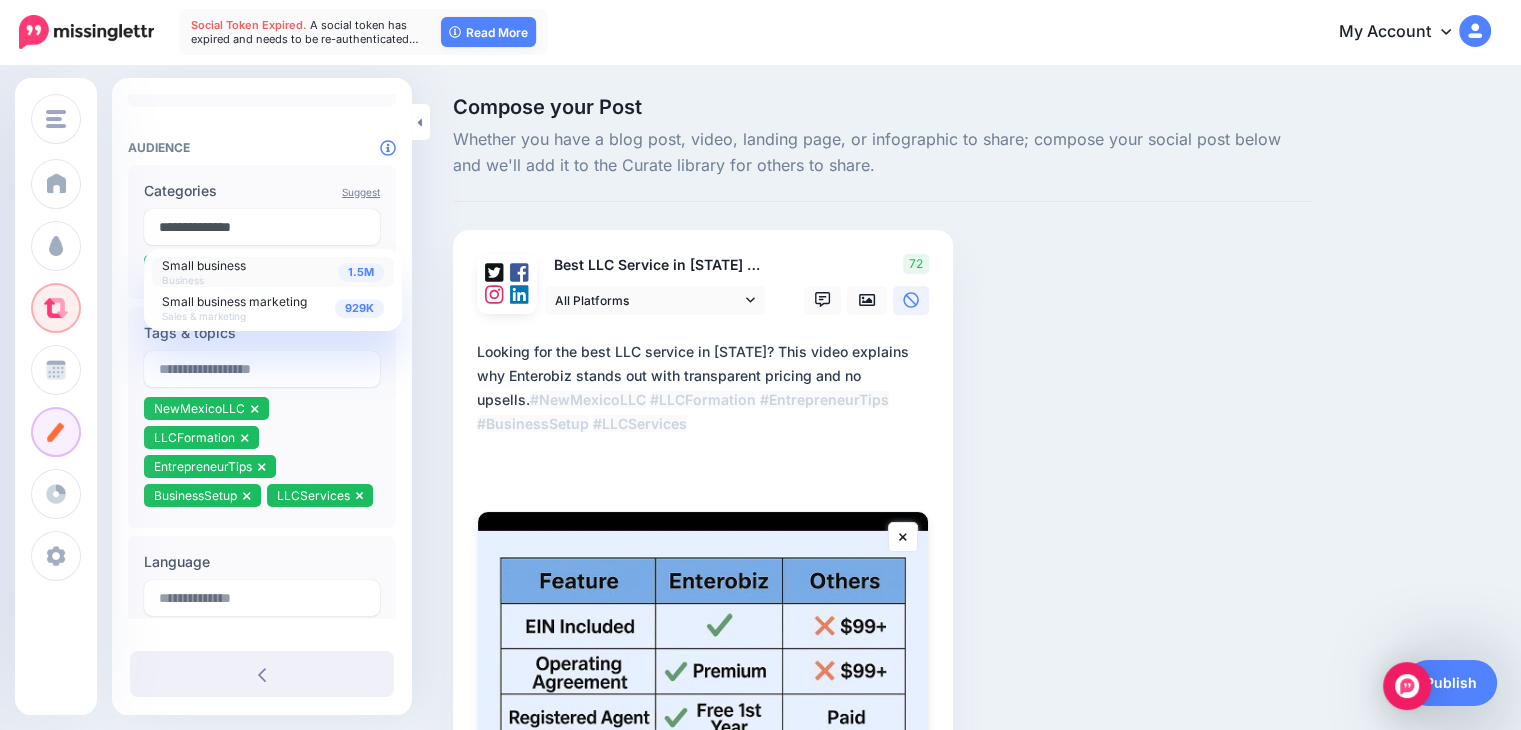 type on "**********" 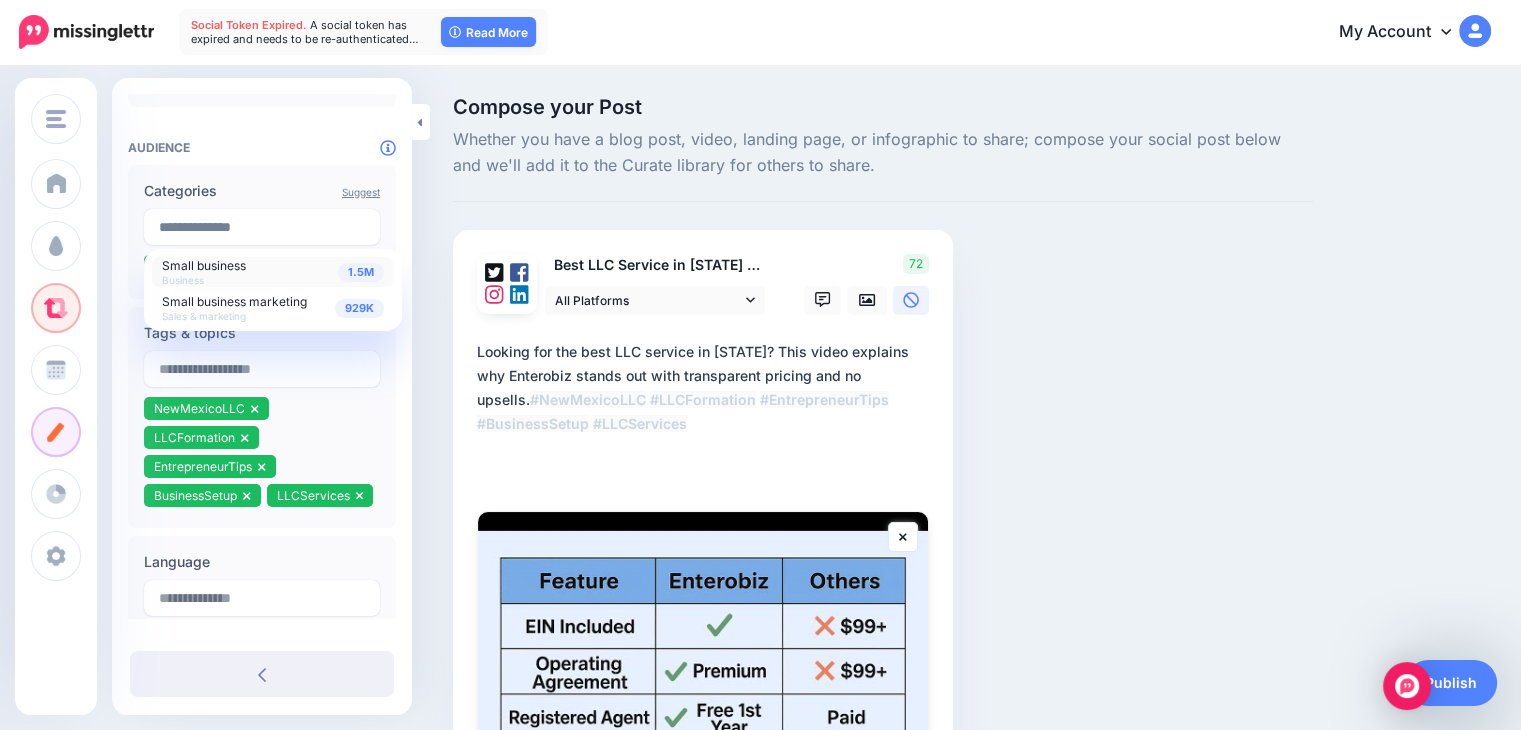 click on "1.5M
Small business
Business" at bounding box center [273, 272] 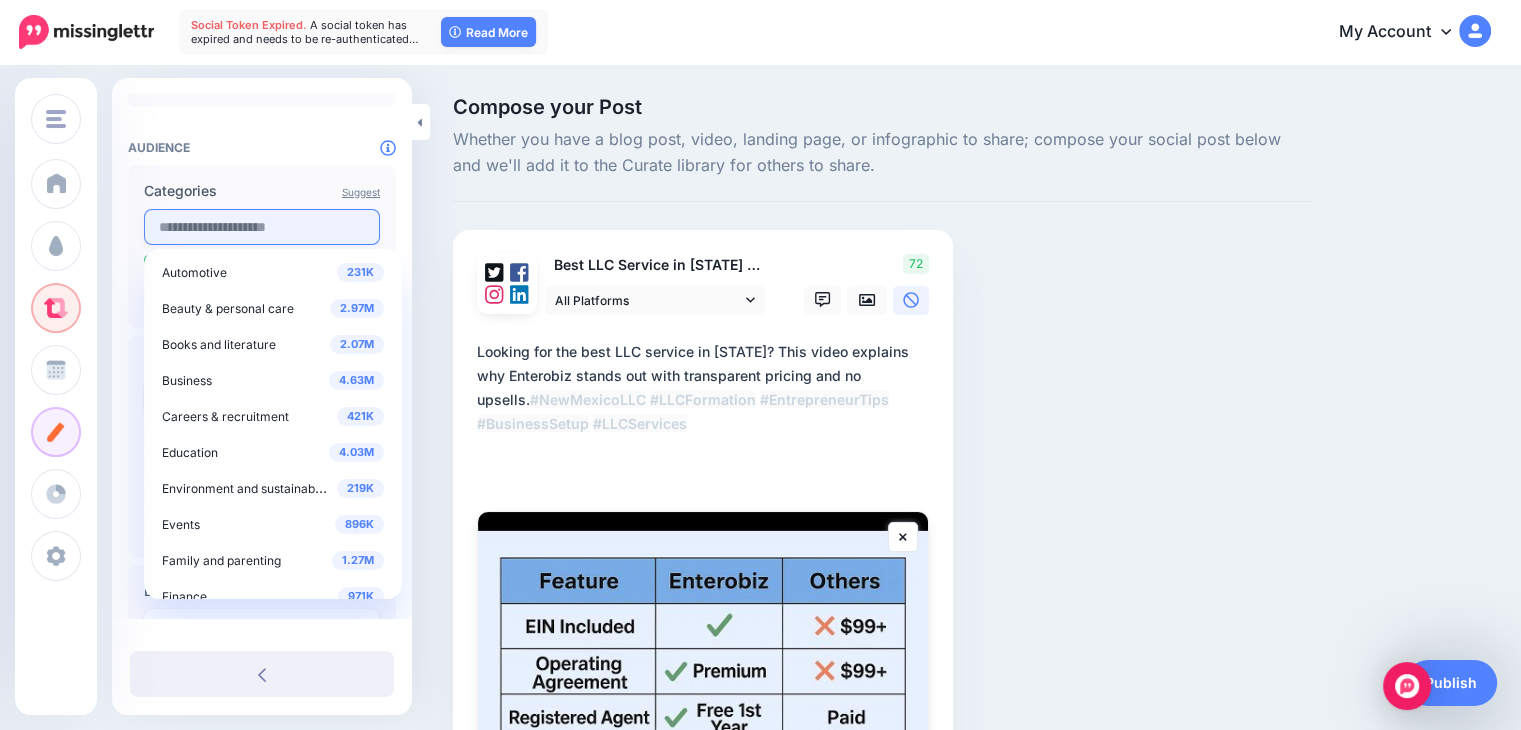 click at bounding box center (262, 227) 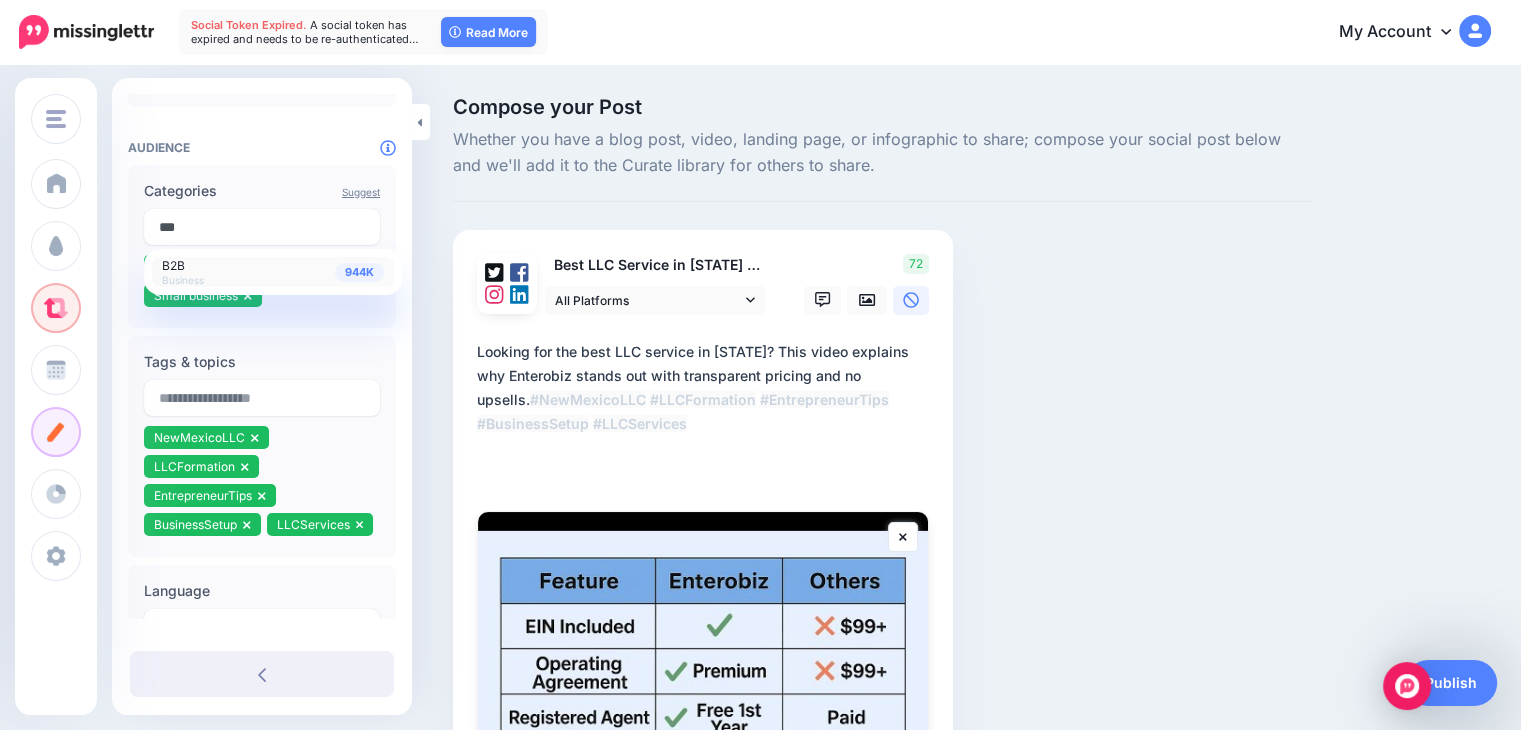 type on "***" 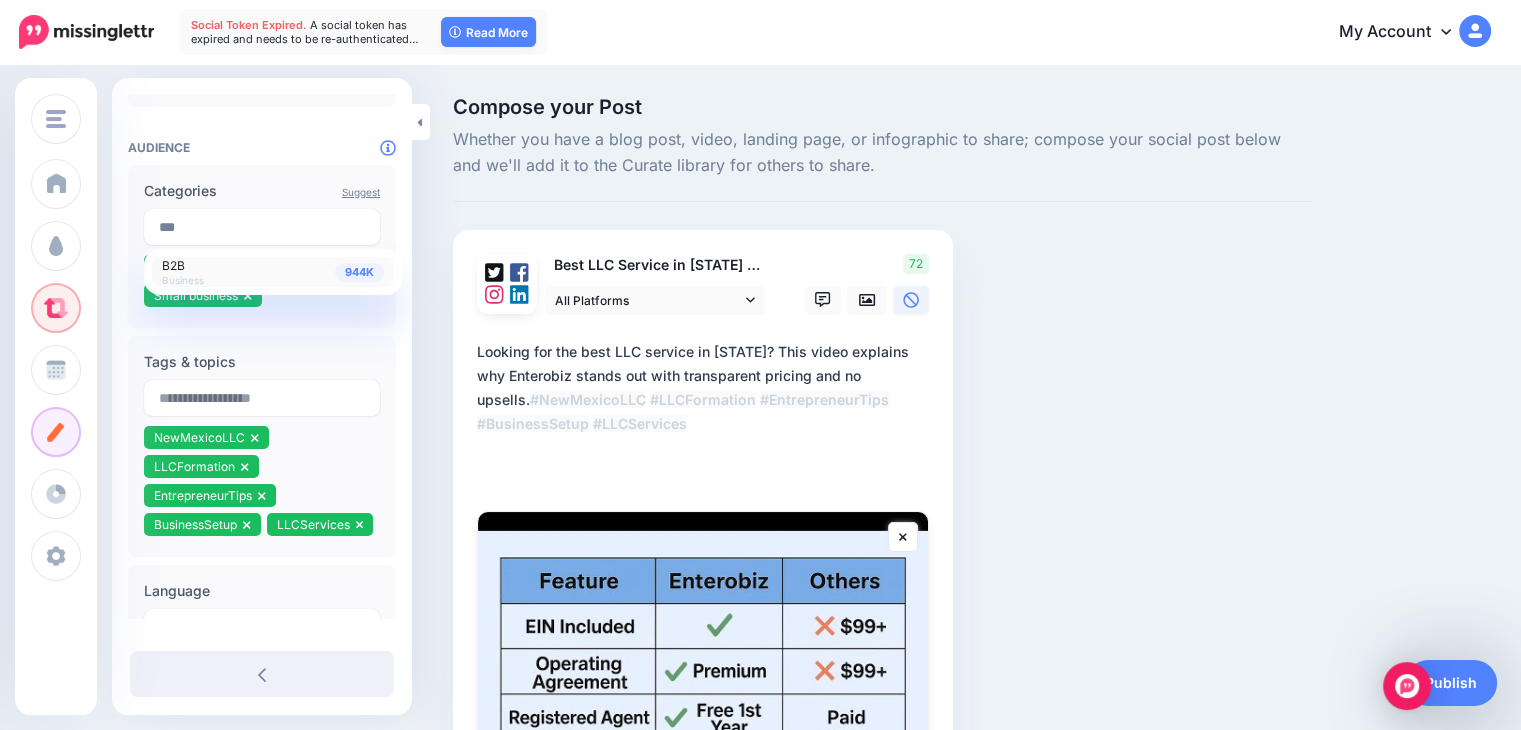 click on "944K
B2B
Business" at bounding box center [273, 272] 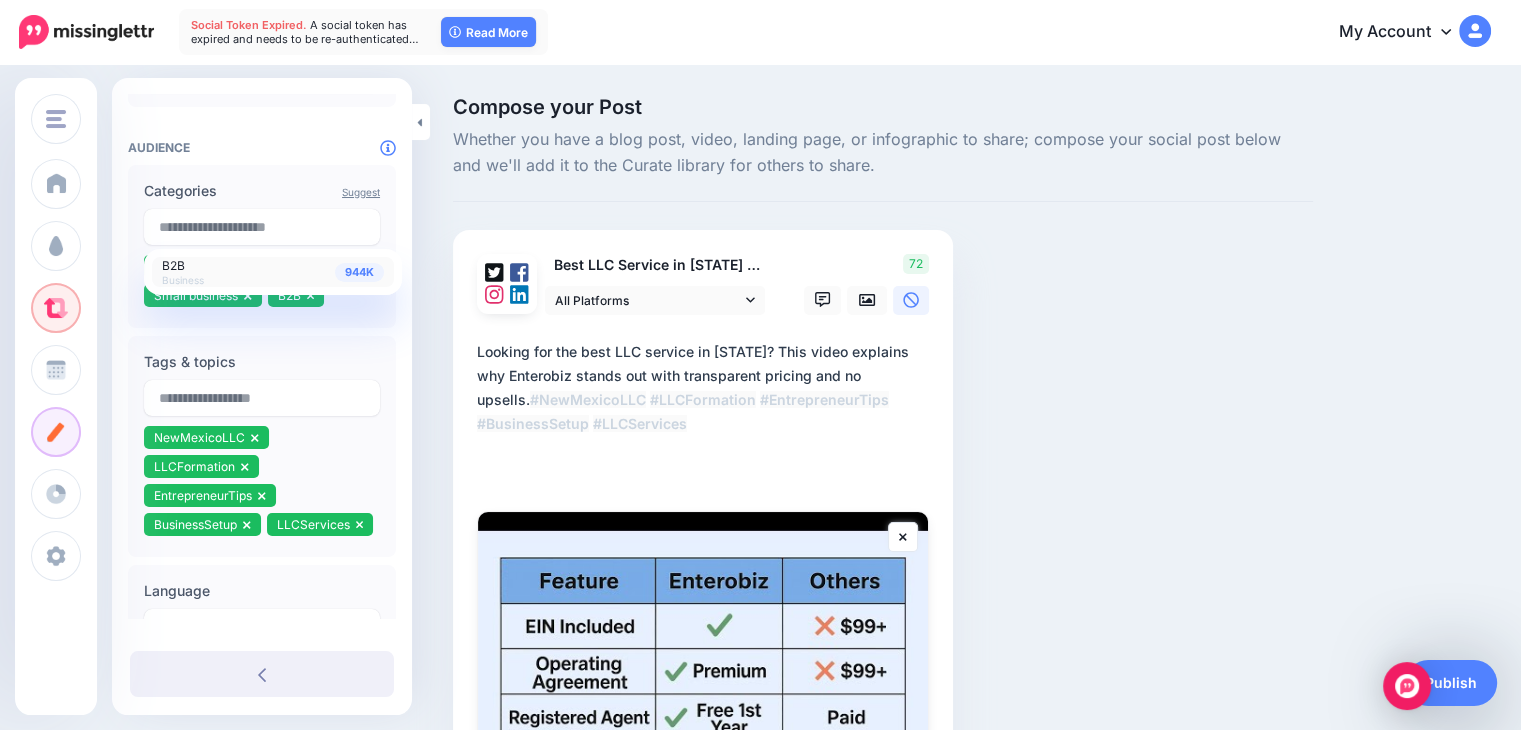 click on "Suggest
Categories
944K
B2B
Business
Entrepreneurship
Small business
B2B" at bounding box center (262, 246) 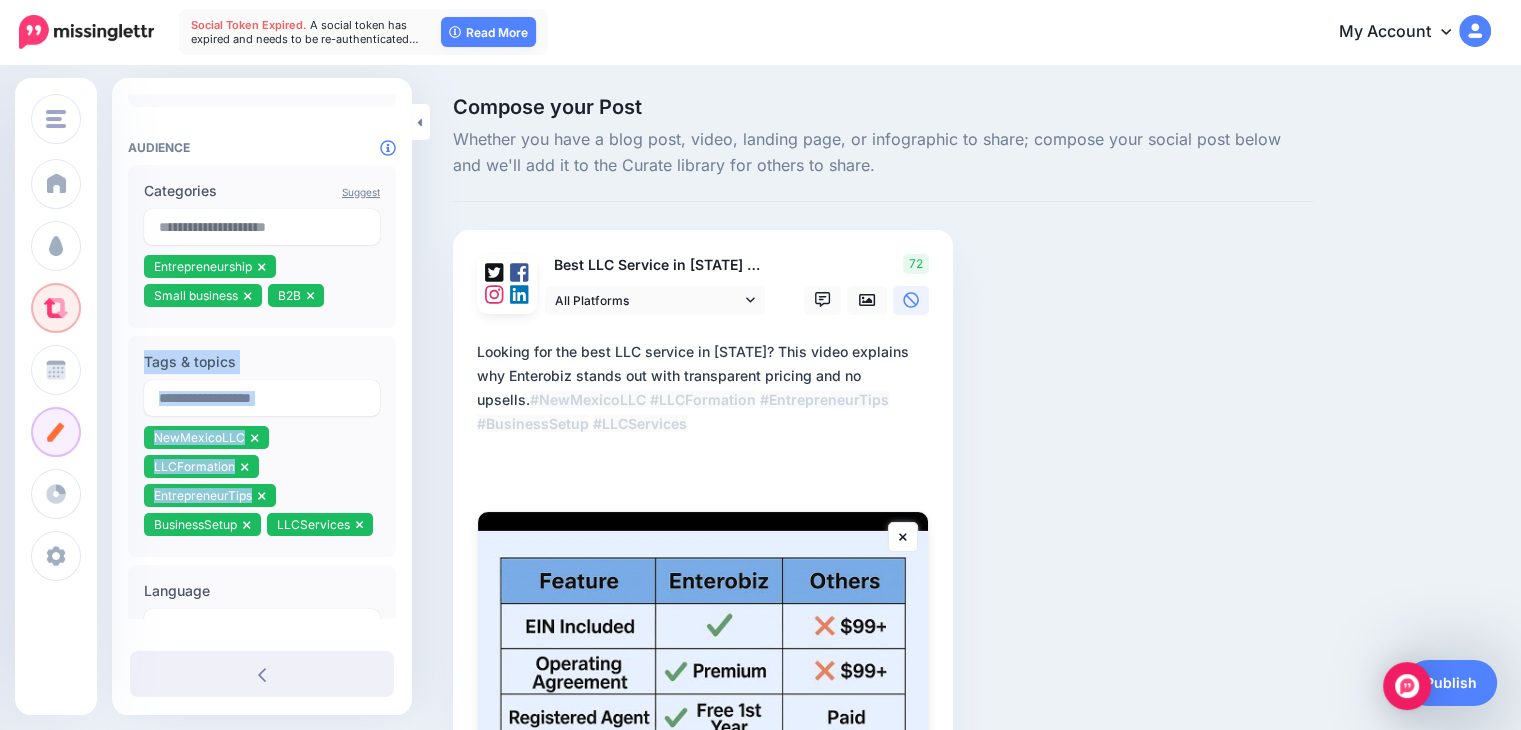 drag, startPoint x: 400, startPoint y: 309, endPoint x: 408, endPoint y: 514, distance: 205.15604 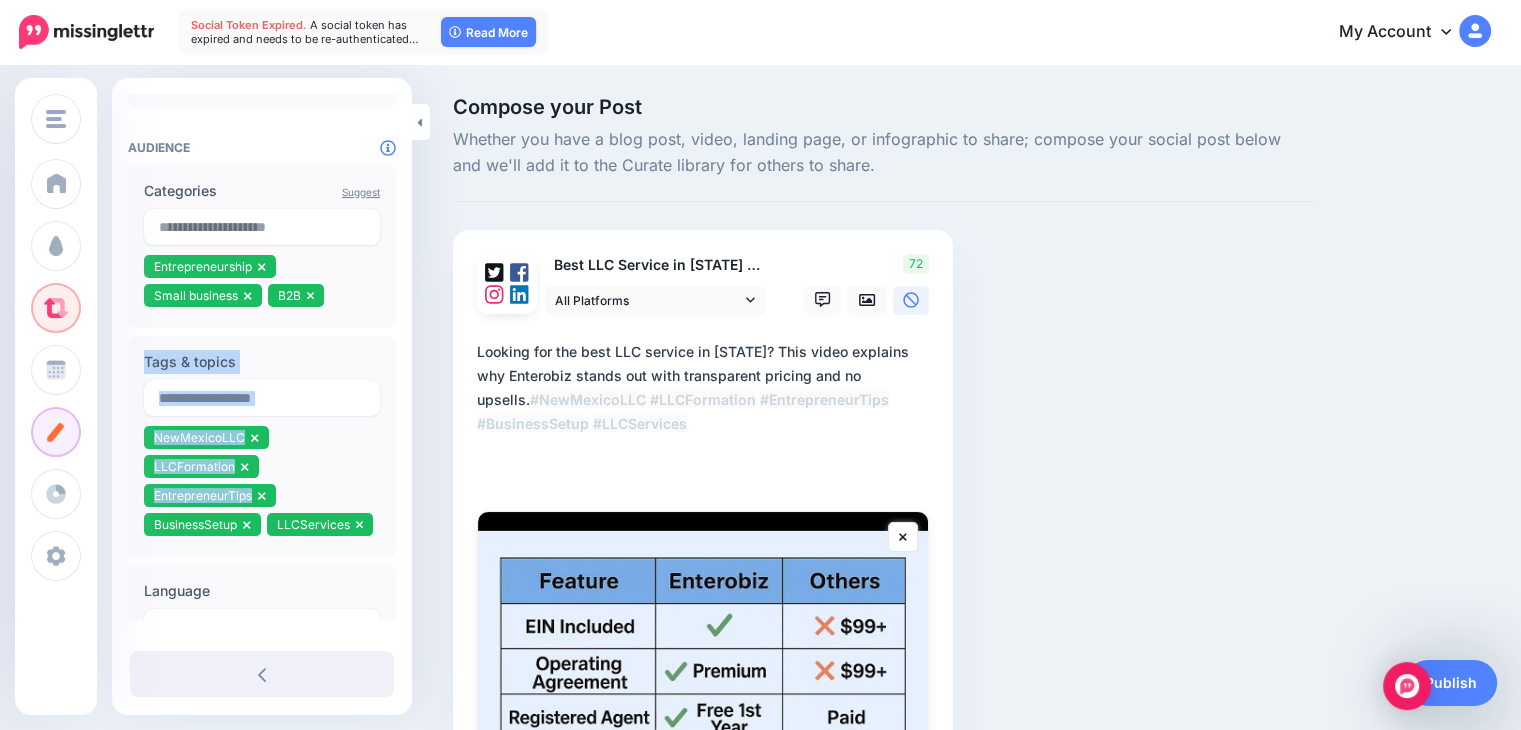 click on "**********" at bounding box center [262, 356] 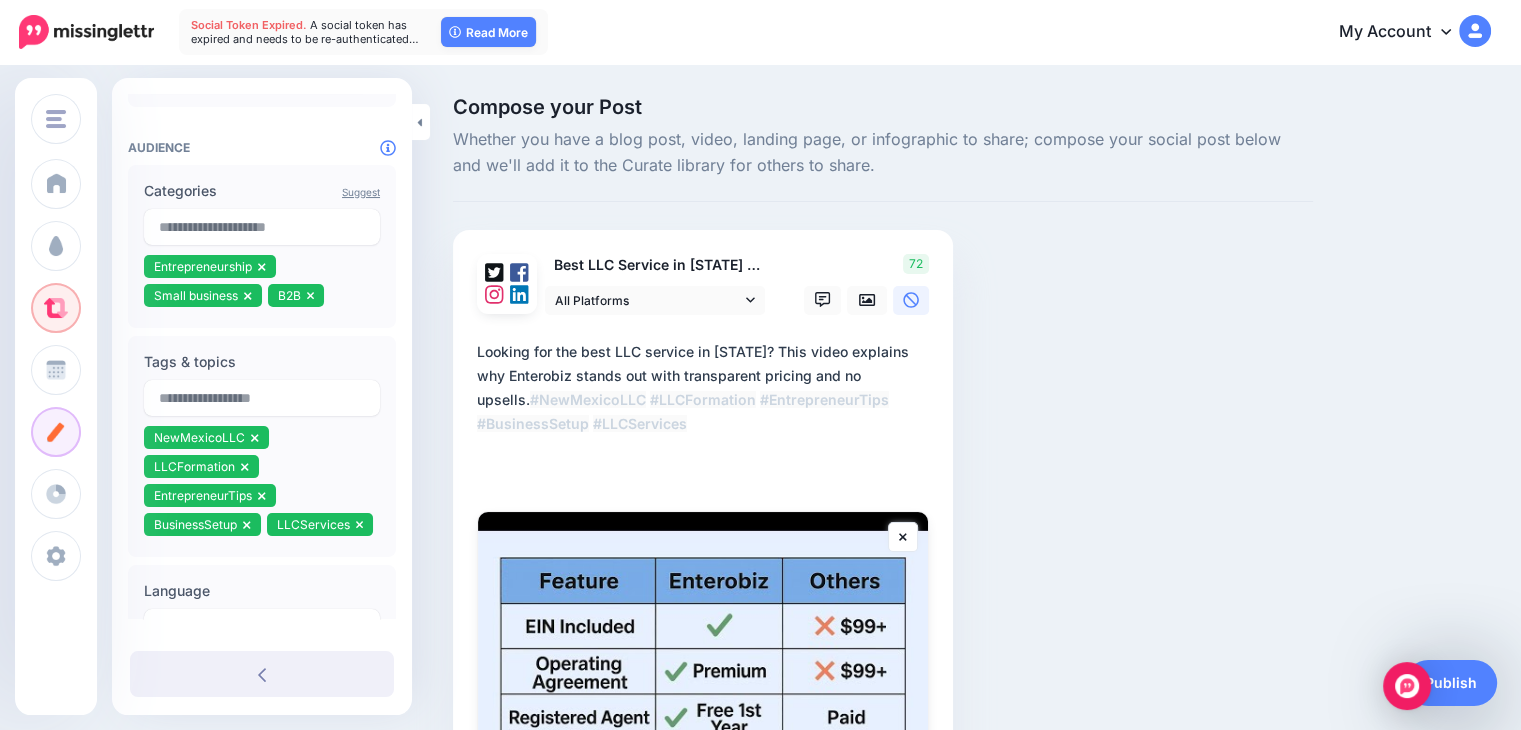 scroll, scrollTop: 552, scrollLeft: 0, axis: vertical 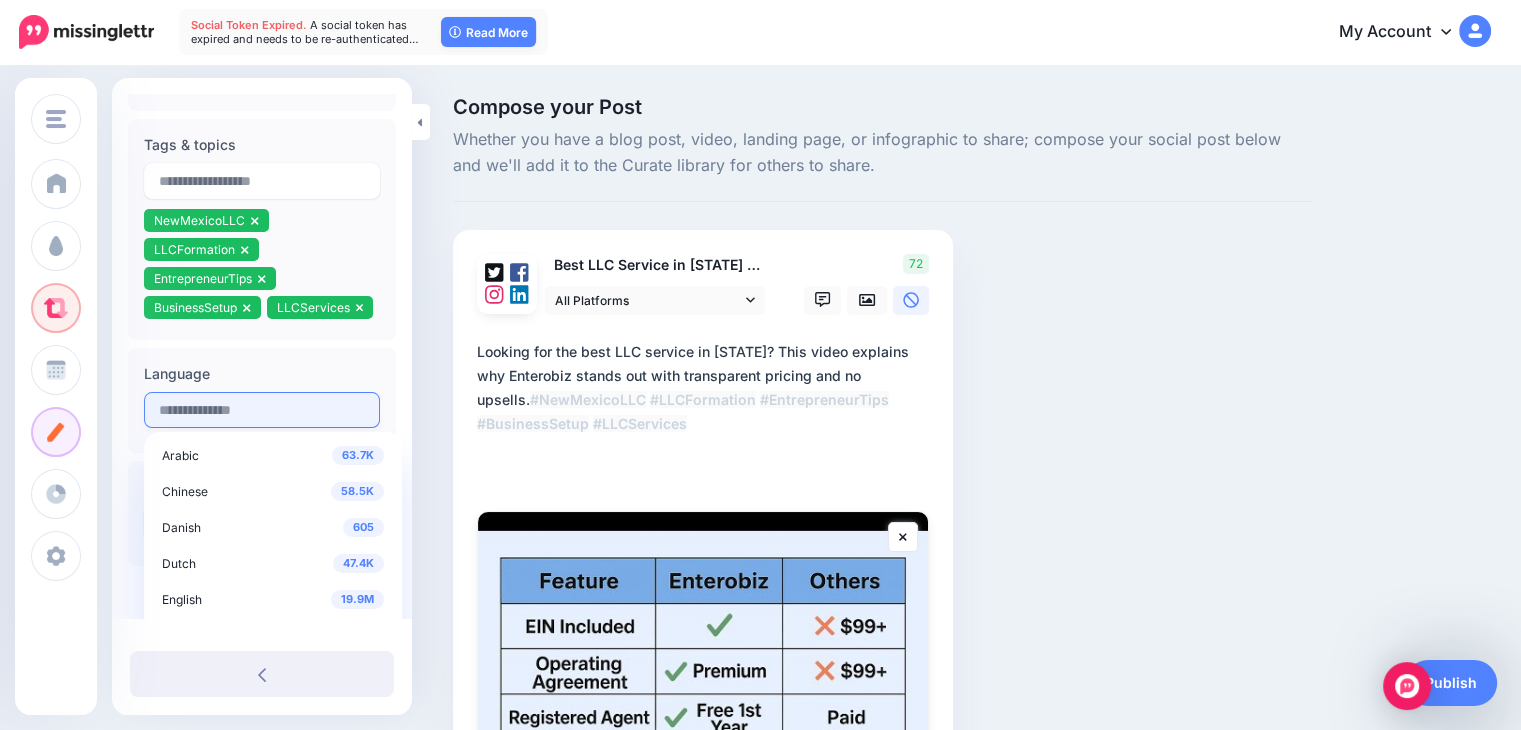 click on "Language
63.7K
Arabic
58.5K
Chinese
605
Danish
47.4K
Dutch
19.9M
English
9.8K
Finnish" at bounding box center [262, 400] 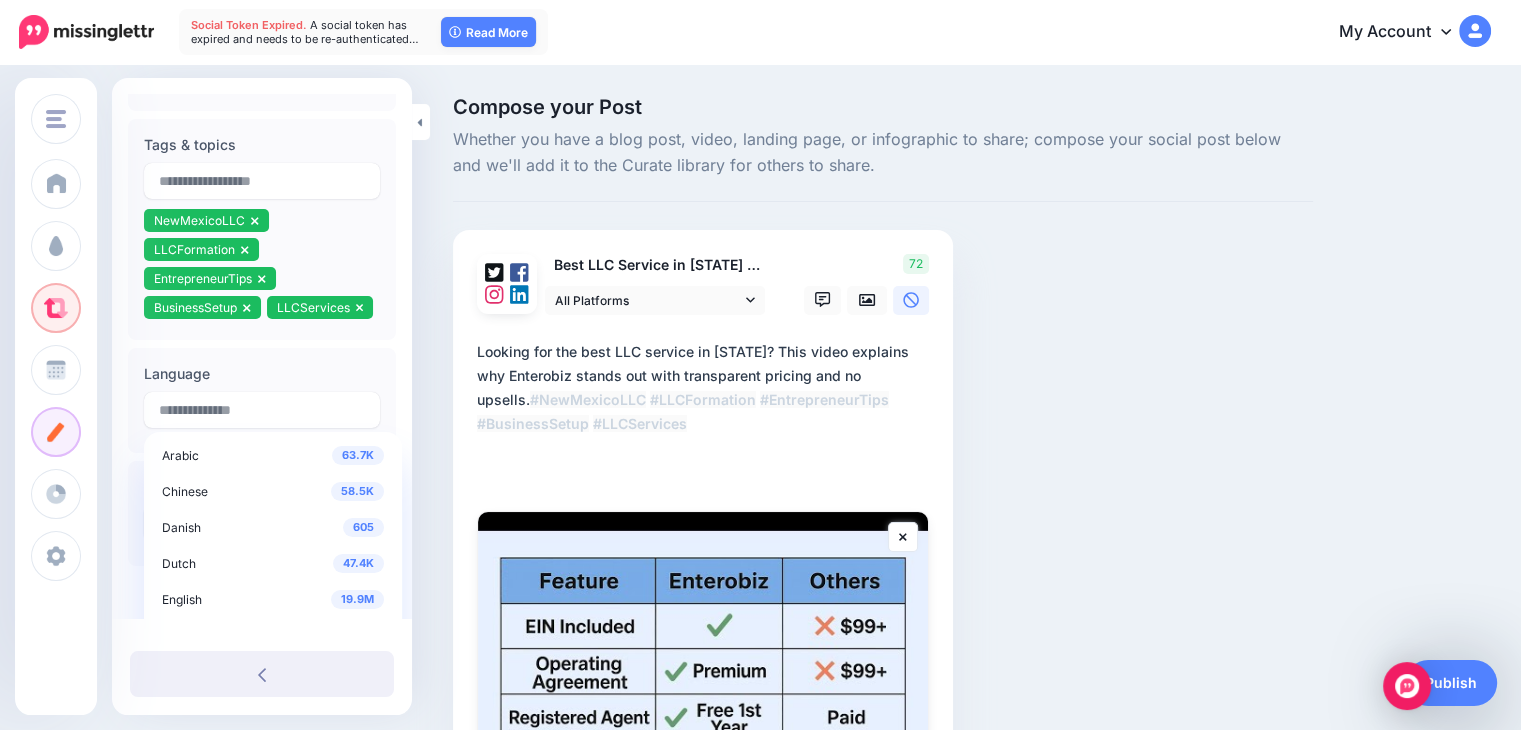 click on "63.7K
Arabic
58.5K
Chinese
605
Danish
47.4K
Dutch
19.9M
English
9.8K
Finnish
444K
French
0" at bounding box center (273, 607) 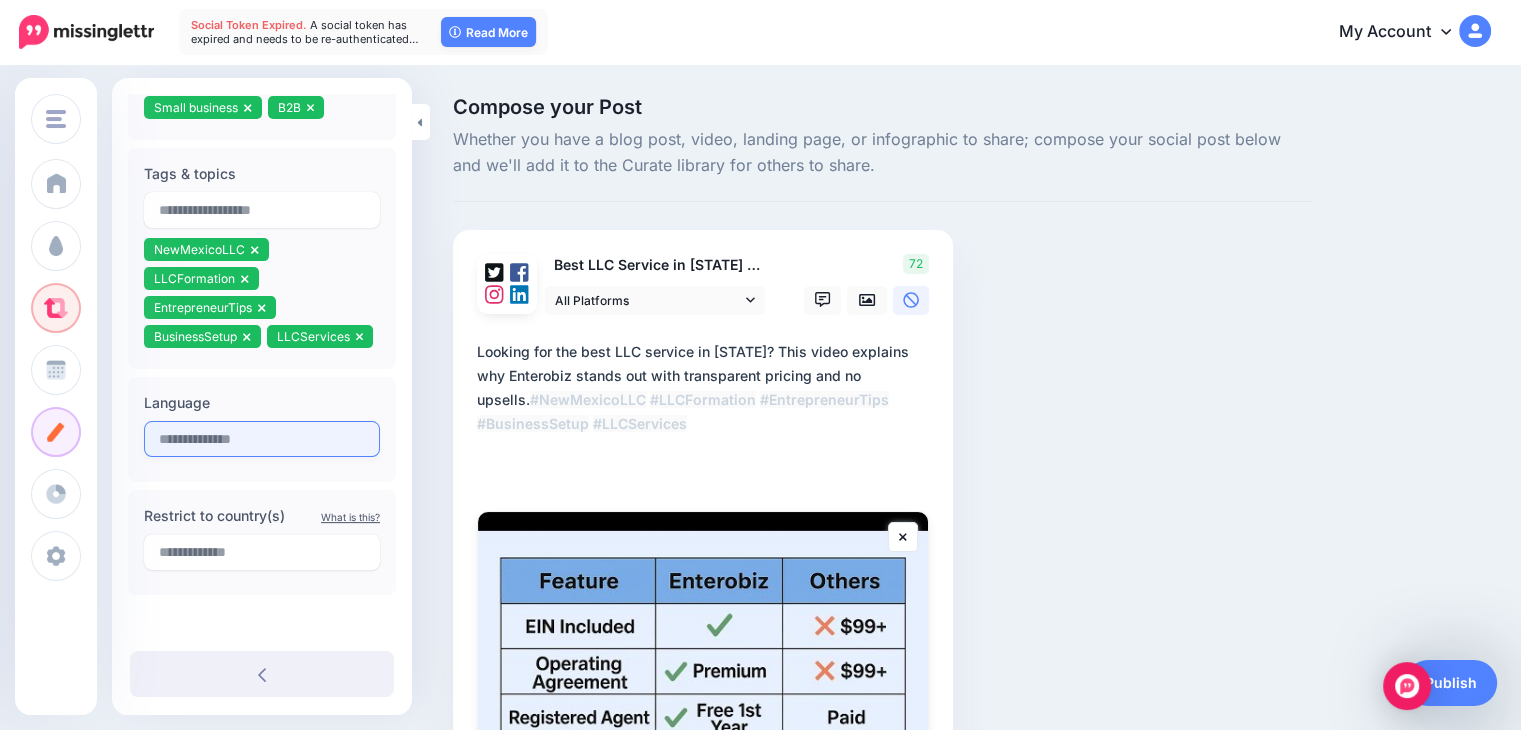 click on "Language
63.7K
Arabic
58.5K
Chinese
605
Danish
47.4K
Dutch
19.9M
English
9.8K
Finnish" at bounding box center [262, 429] 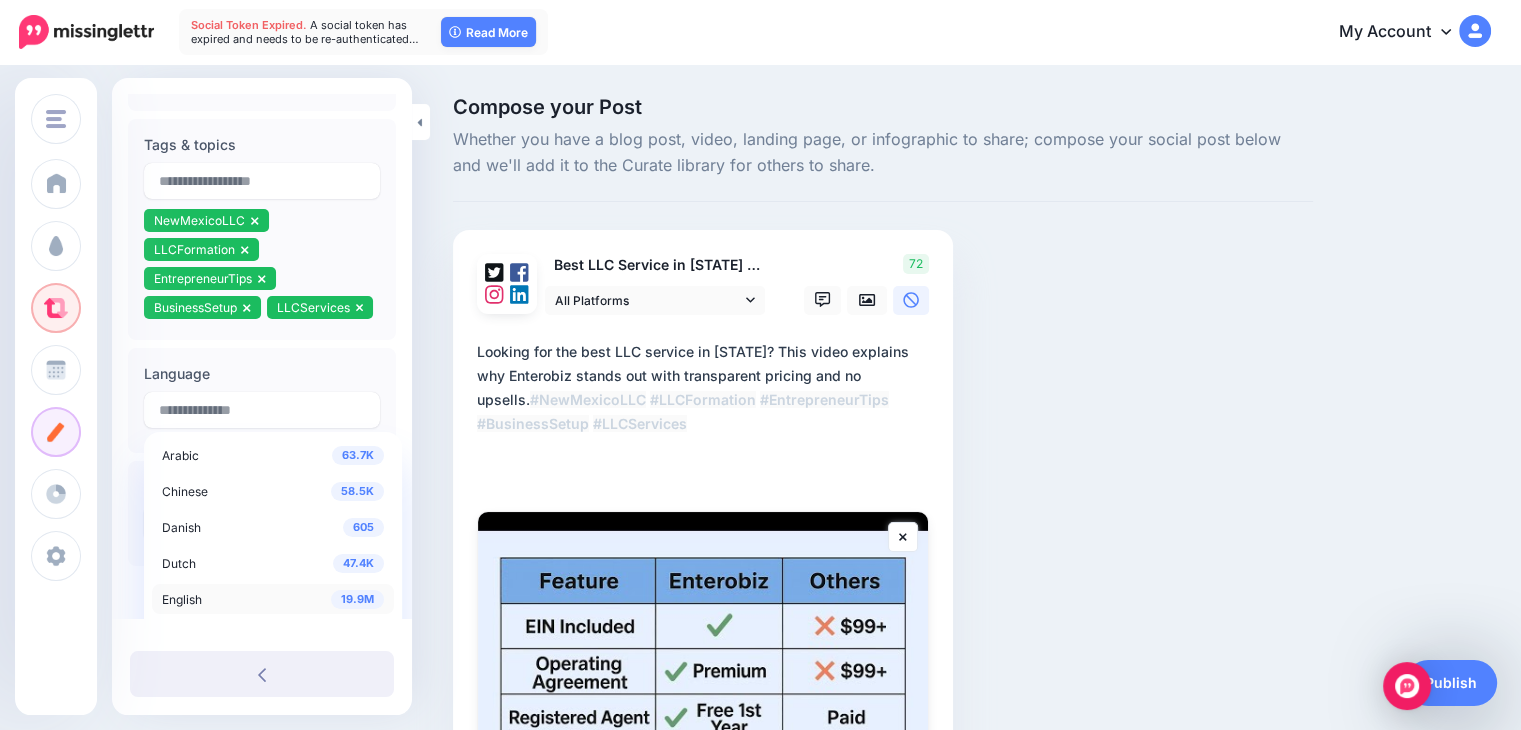 click on "19.9M
English" at bounding box center [273, 599] 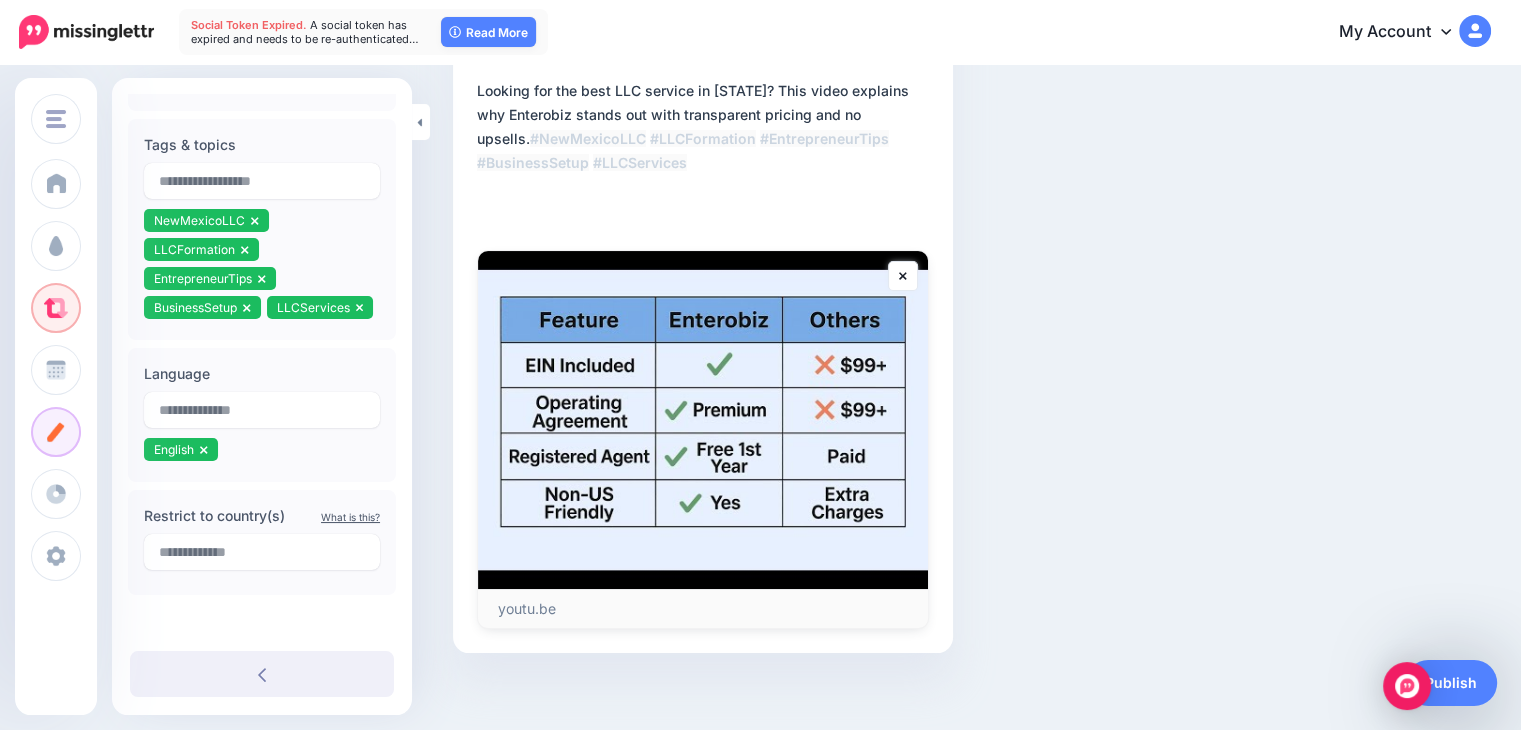 scroll, scrollTop: 273, scrollLeft: 0, axis: vertical 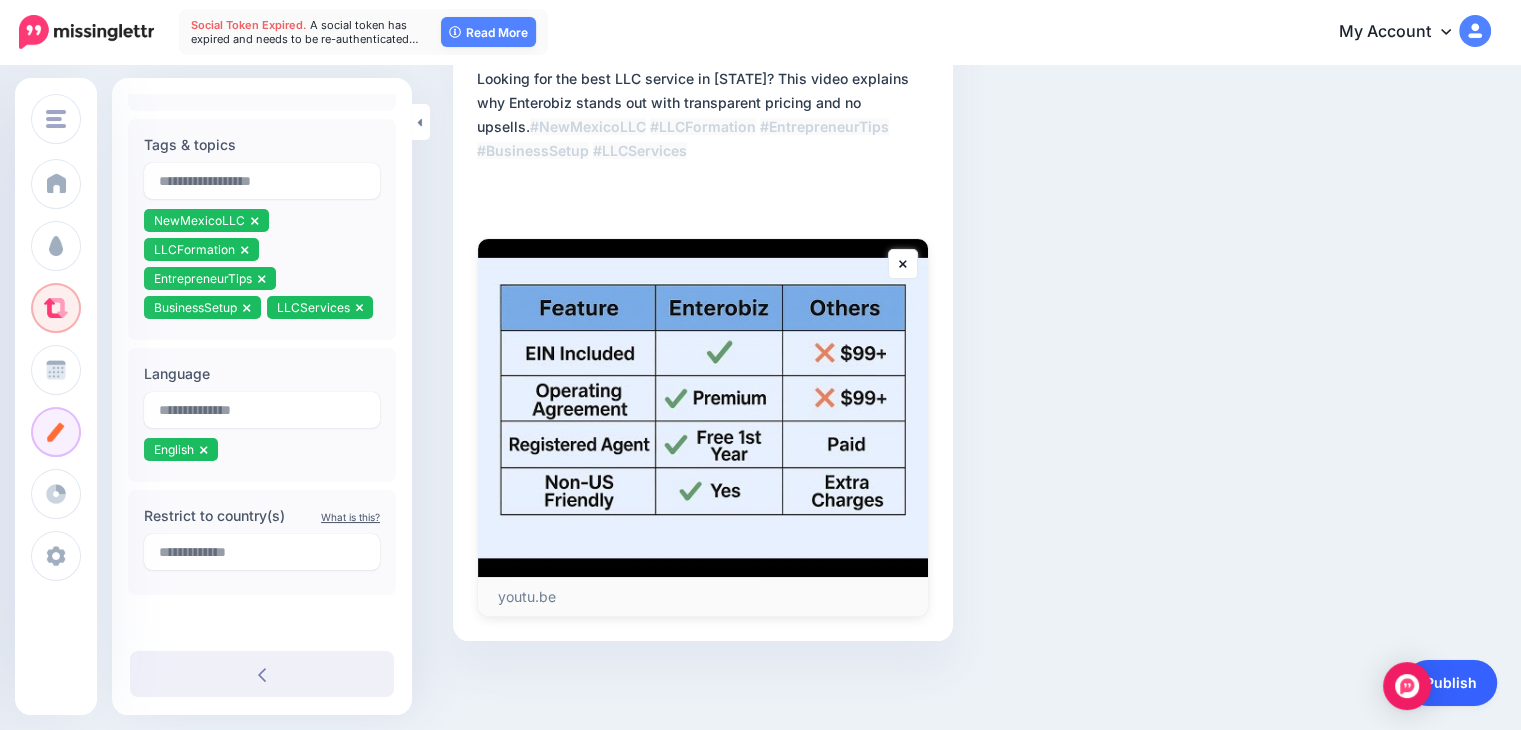 click on "Publish" at bounding box center (1451, 683) 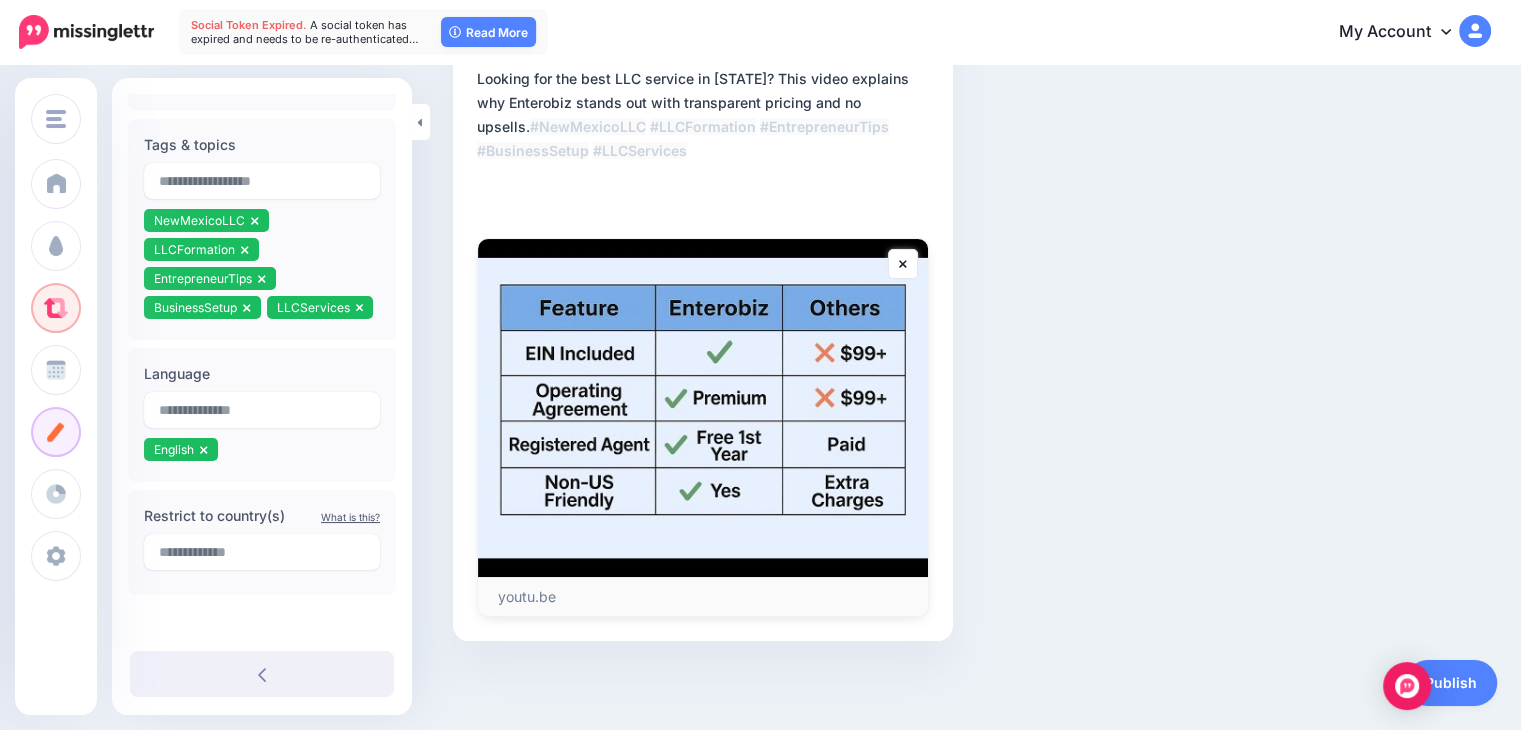 scroll, scrollTop: 124, scrollLeft: 0, axis: vertical 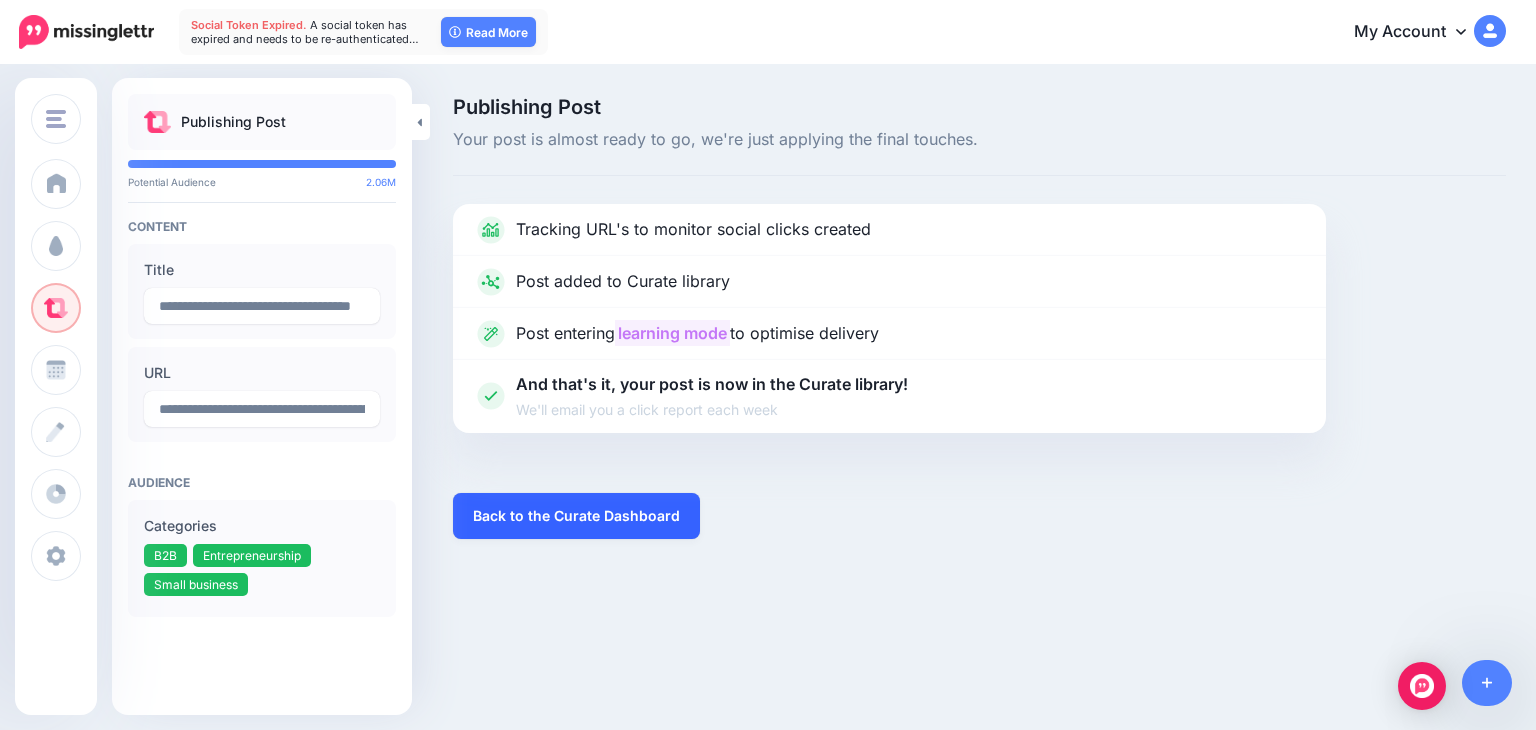 click on "Back to the Curate Dashboard" at bounding box center [576, 516] 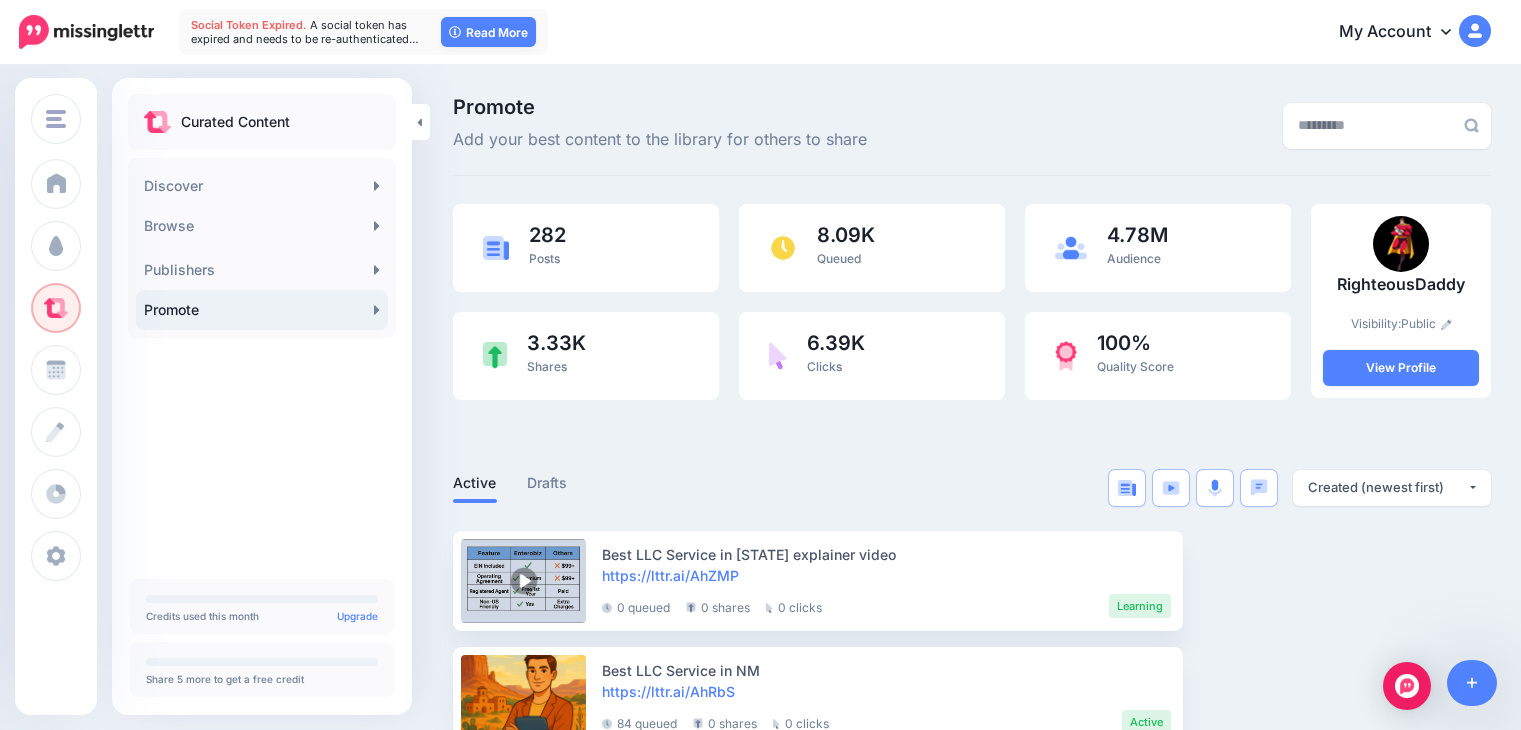 scroll, scrollTop: 0, scrollLeft: 0, axis: both 